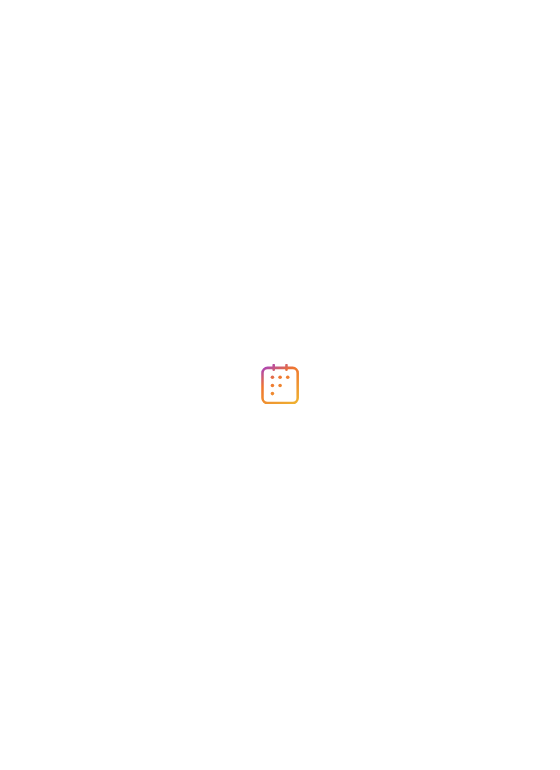 scroll, scrollTop: 0, scrollLeft: 0, axis: both 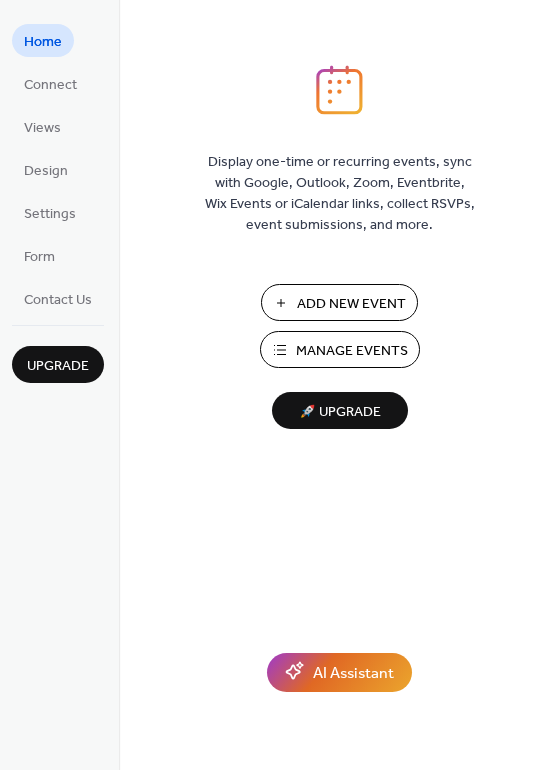 click on "Add New Event" at bounding box center (351, 304) 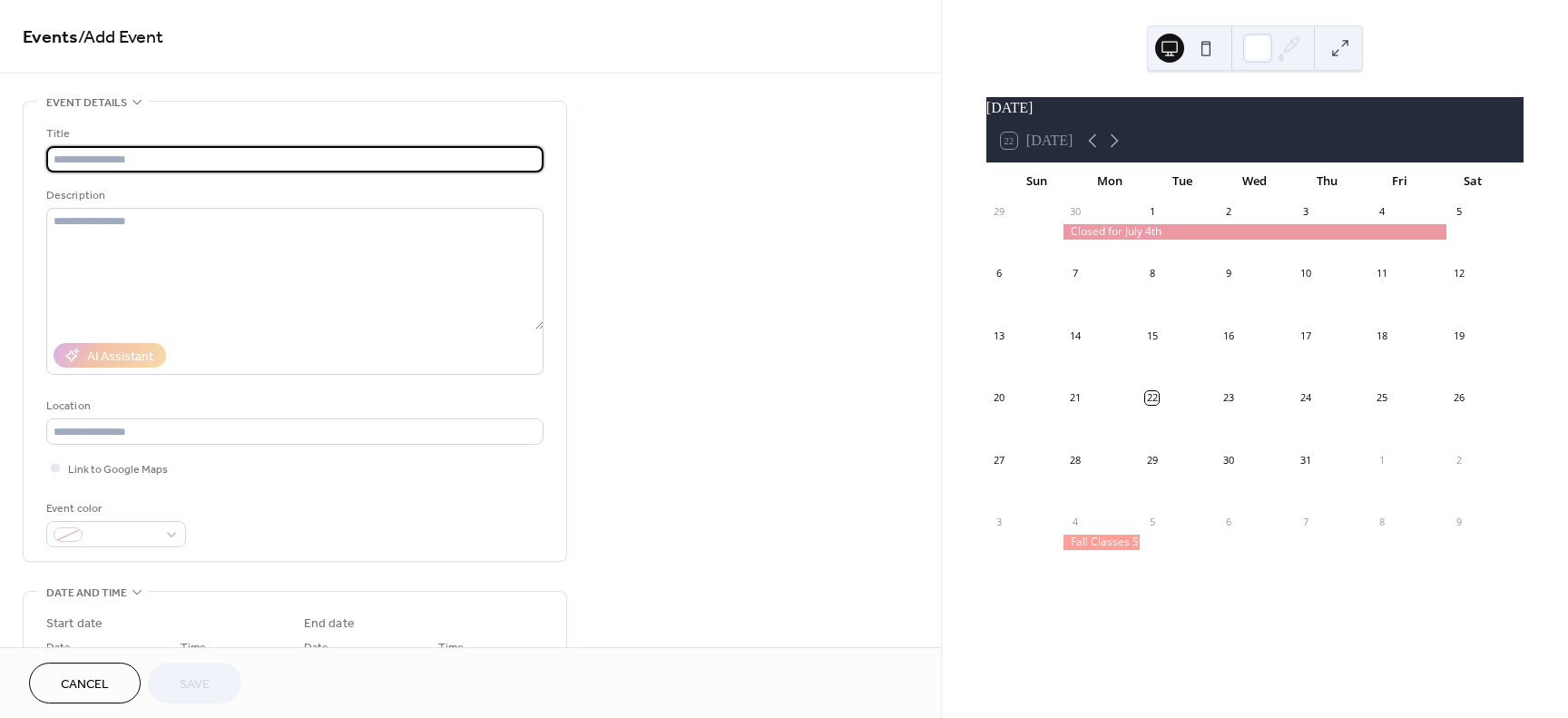 scroll, scrollTop: 0, scrollLeft: 0, axis: both 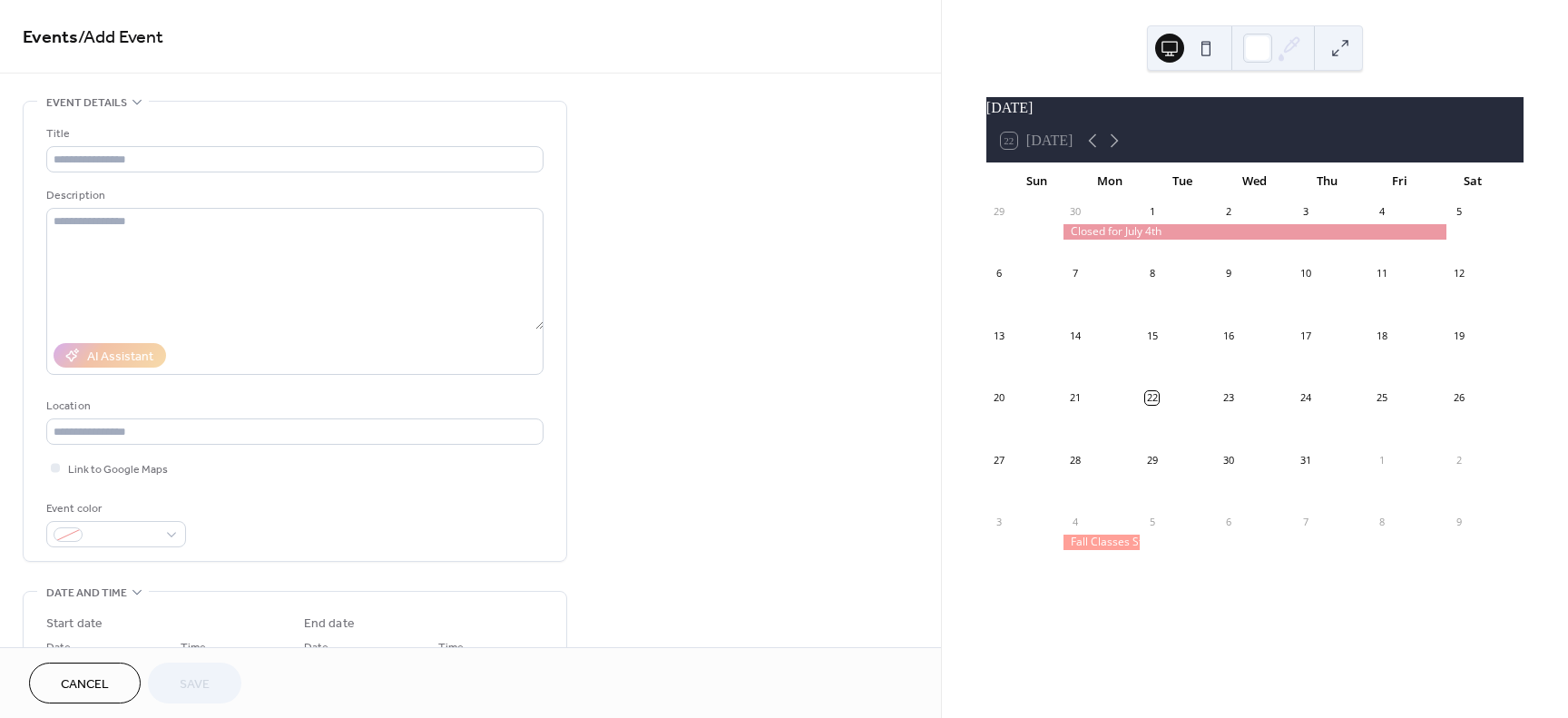 click on "Cancel" at bounding box center (84, 684) 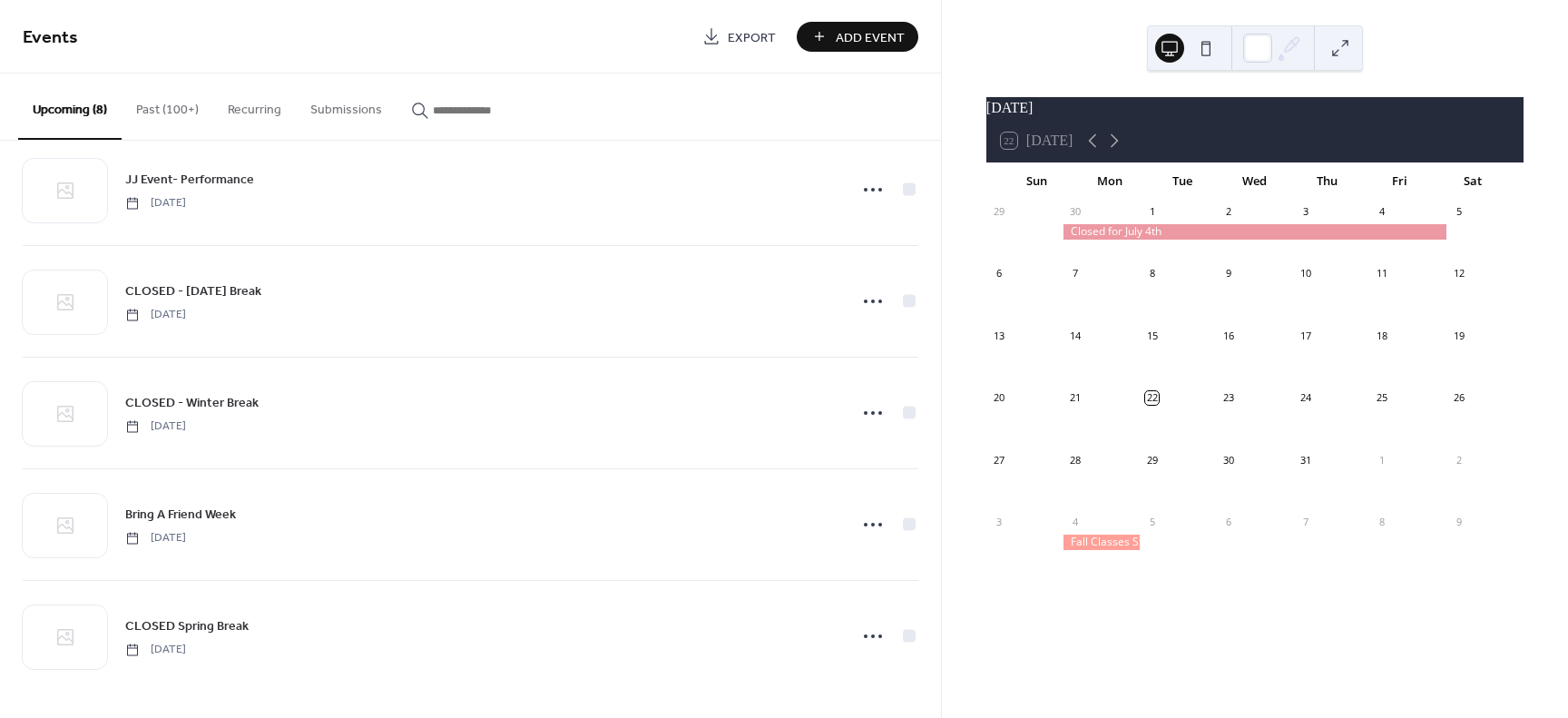 scroll, scrollTop: 369, scrollLeft: 0, axis: vertical 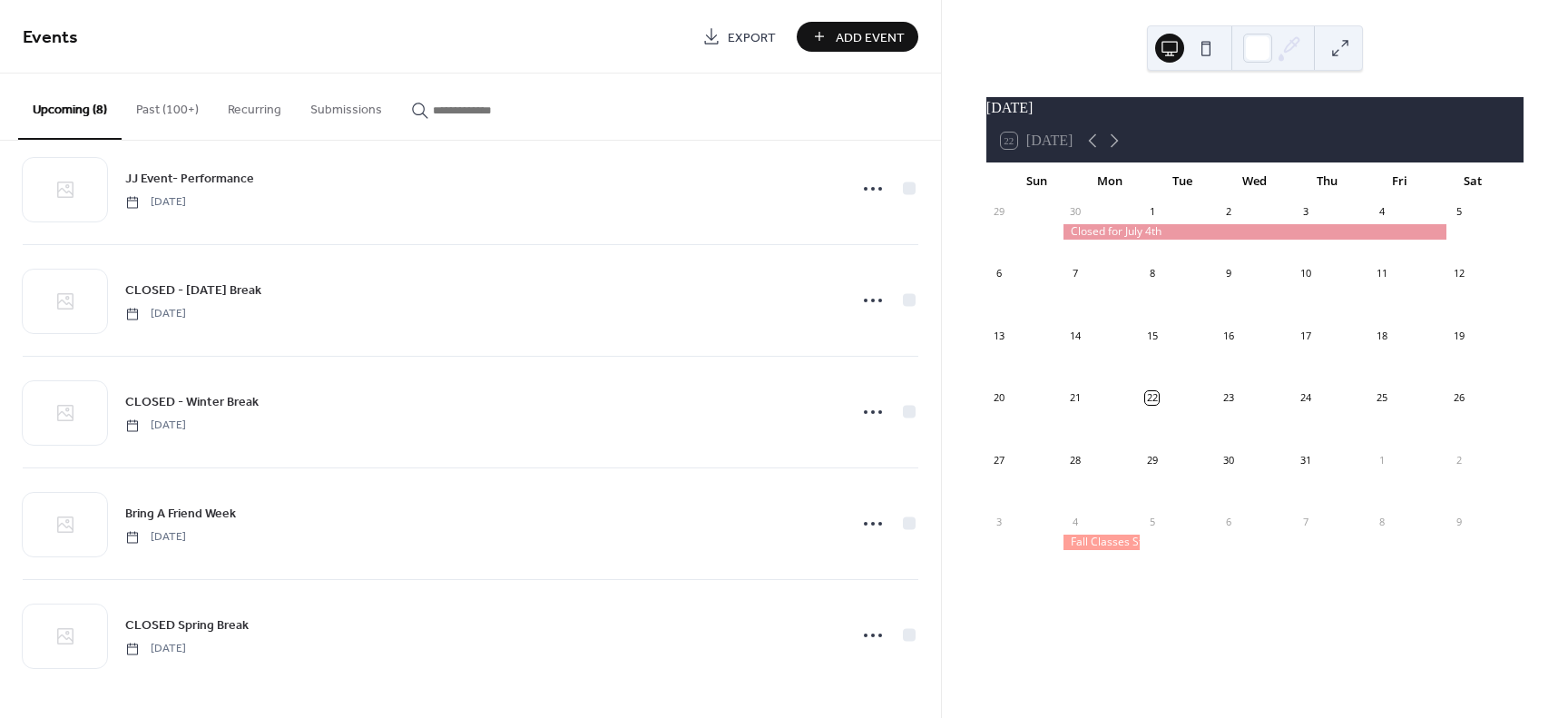 click on "Add Event" at bounding box center (870, 37) 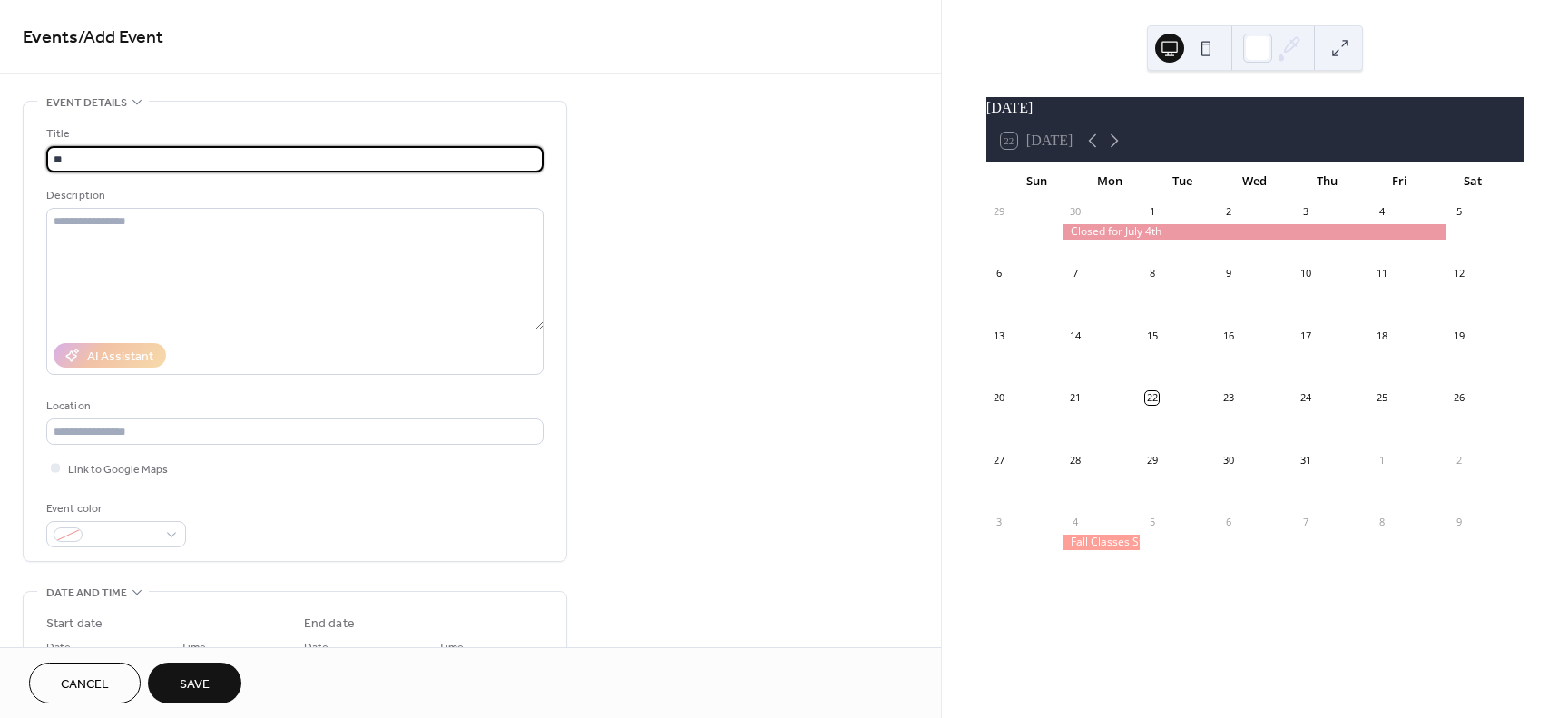 type on "*" 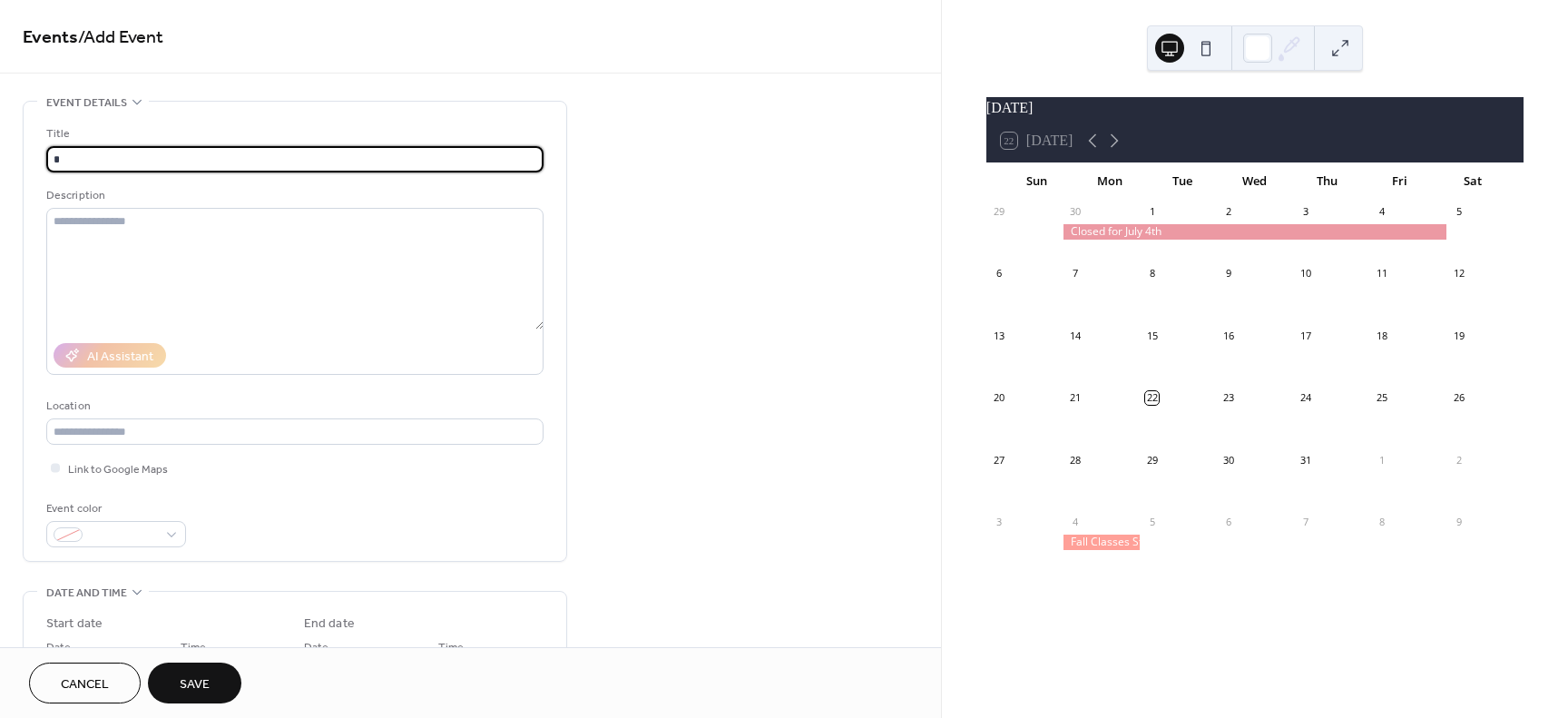 type 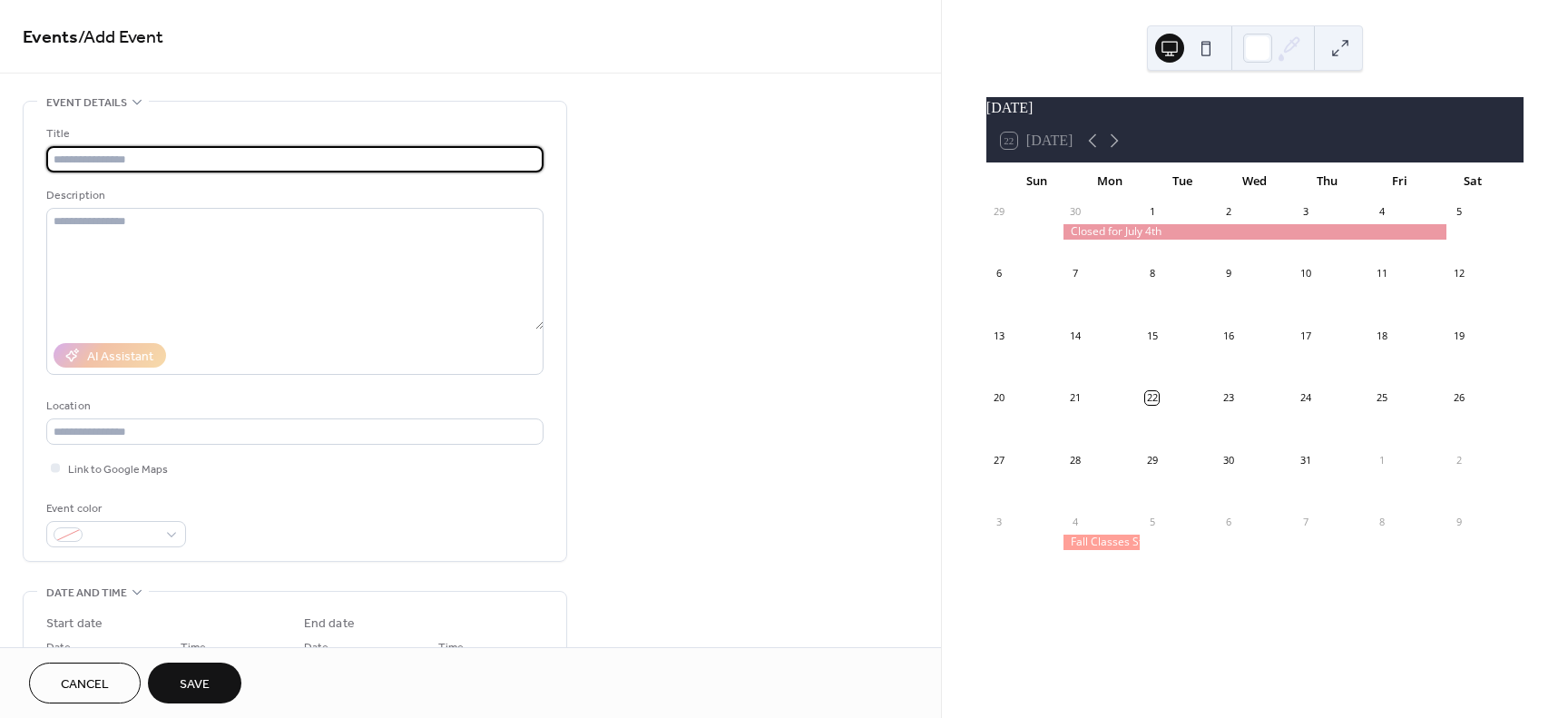 click on "Cancel" at bounding box center (84, 684) 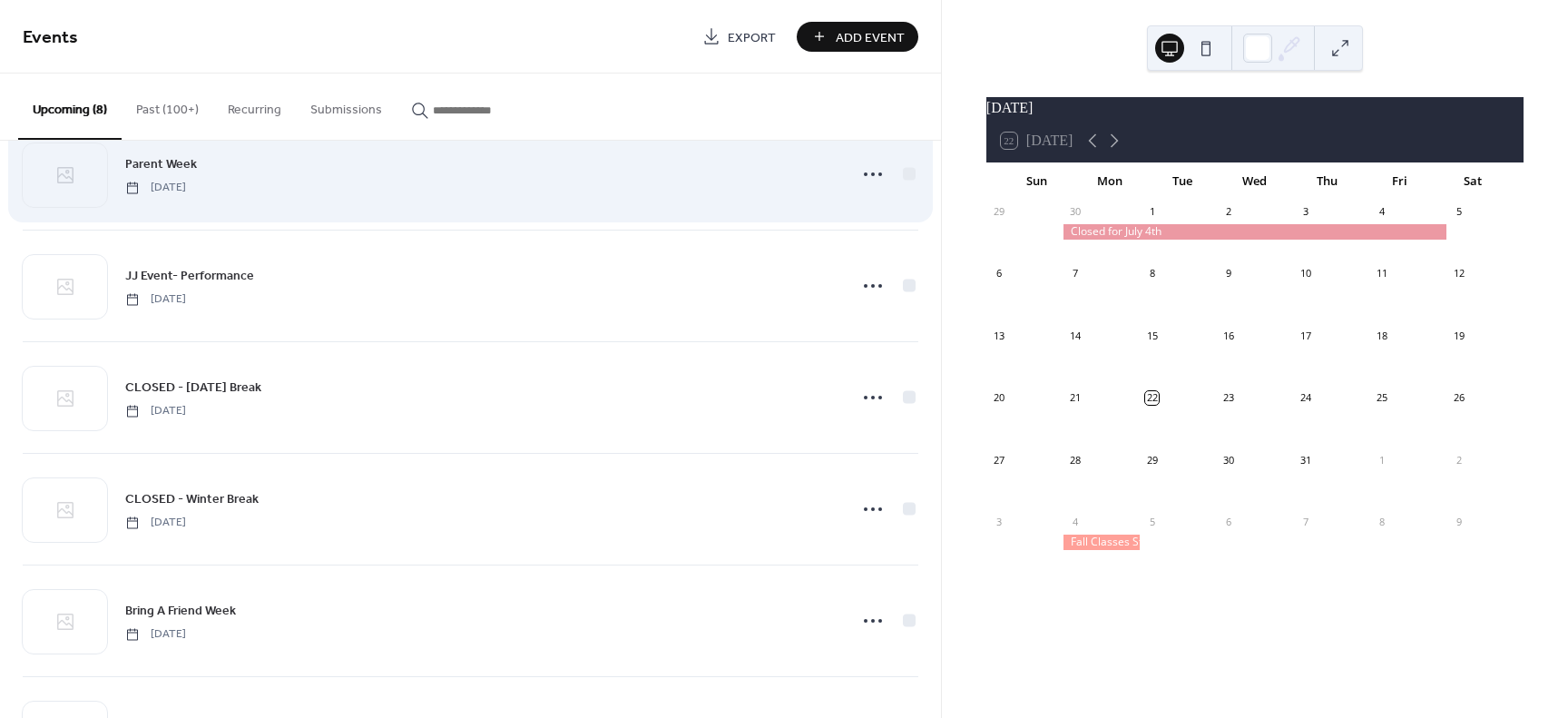 scroll, scrollTop: 369, scrollLeft: 0, axis: vertical 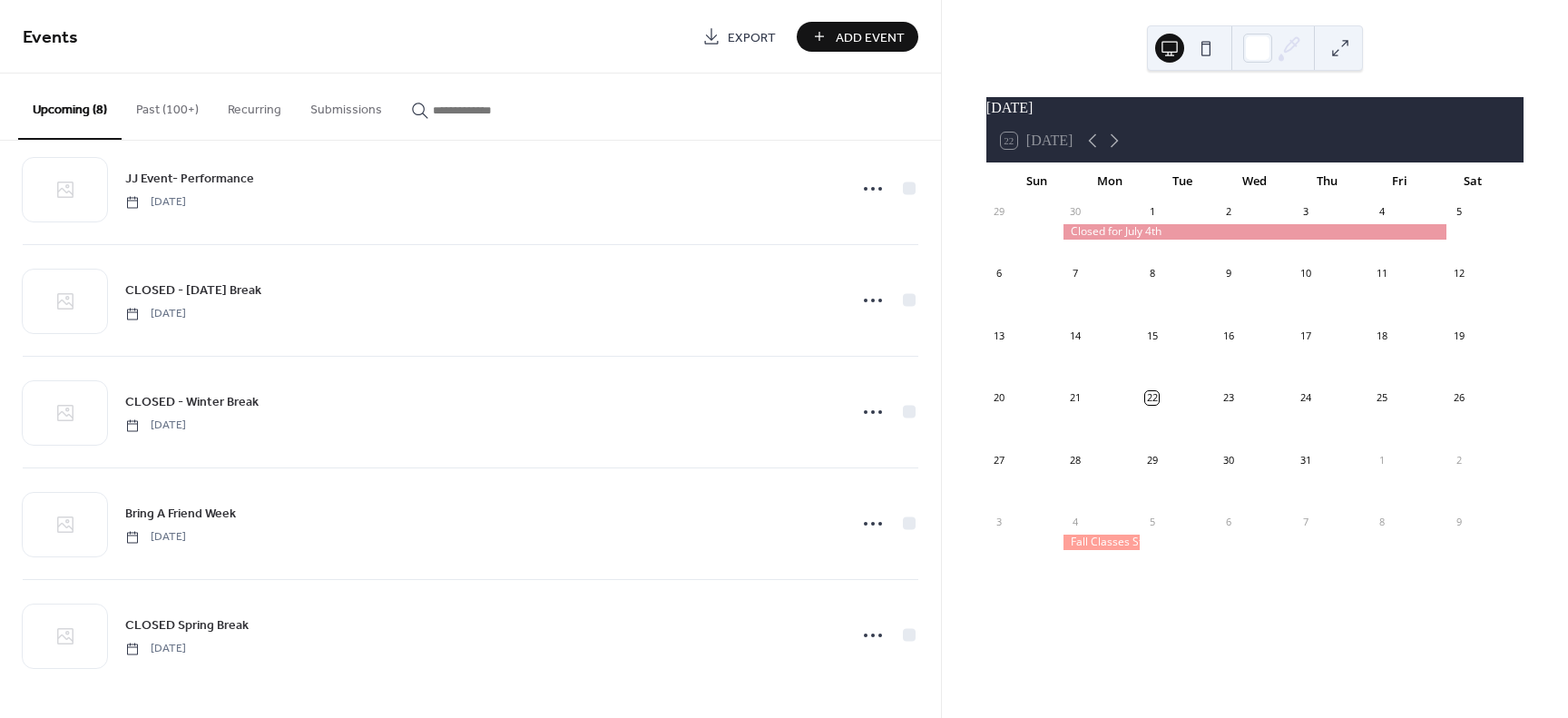 click on "Add Event" at bounding box center (870, 37) 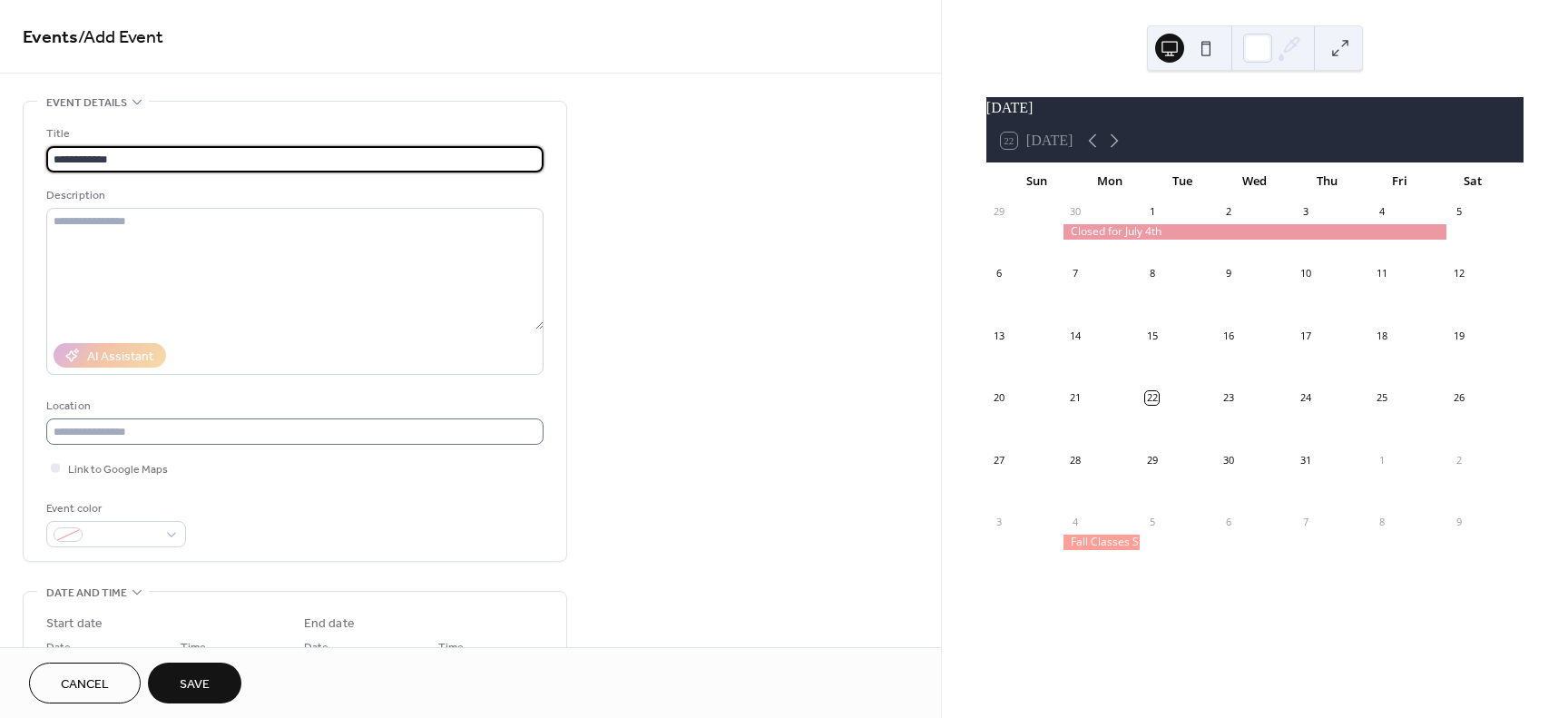 type on "**********" 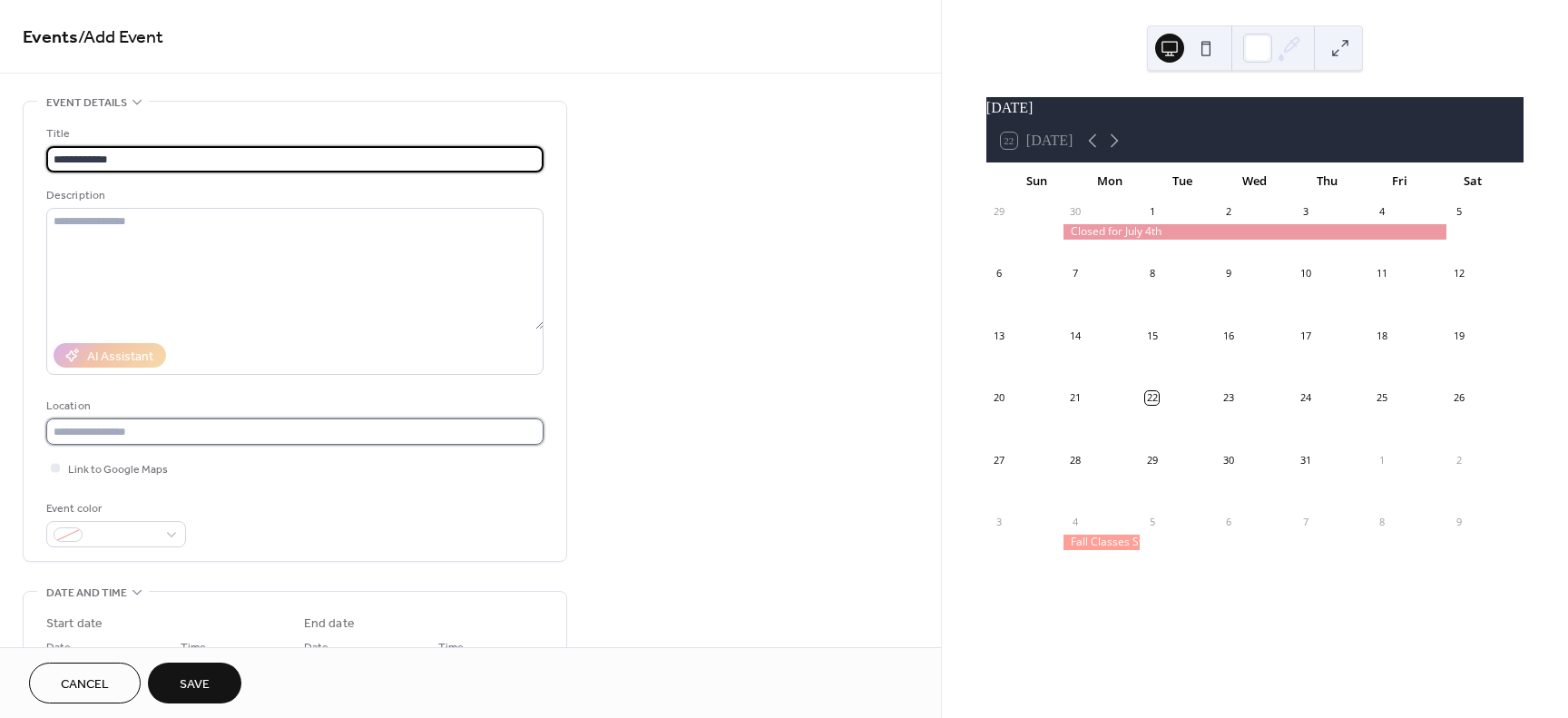 click at bounding box center [295, 431] 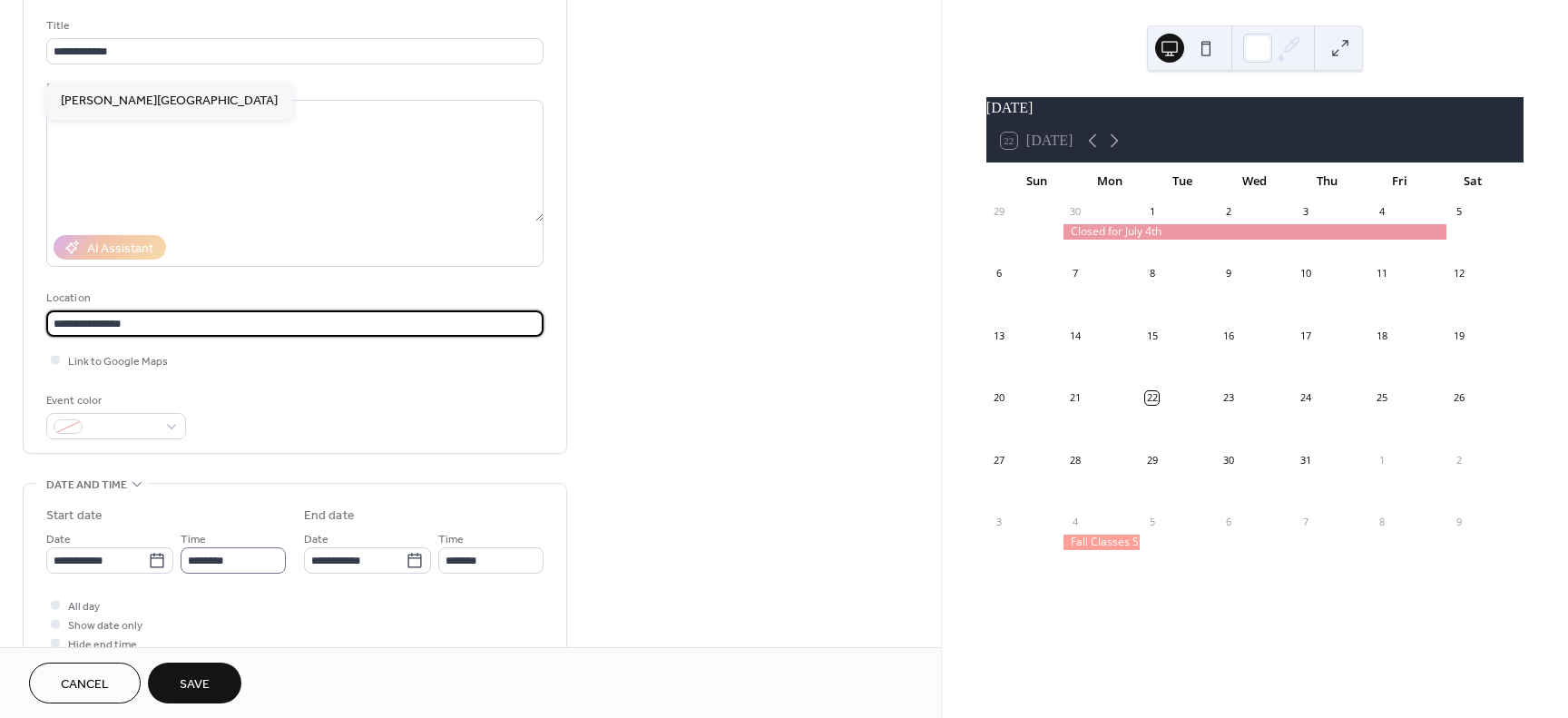 scroll, scrollTop: 109, scrollLeft: 0, axis: vertical 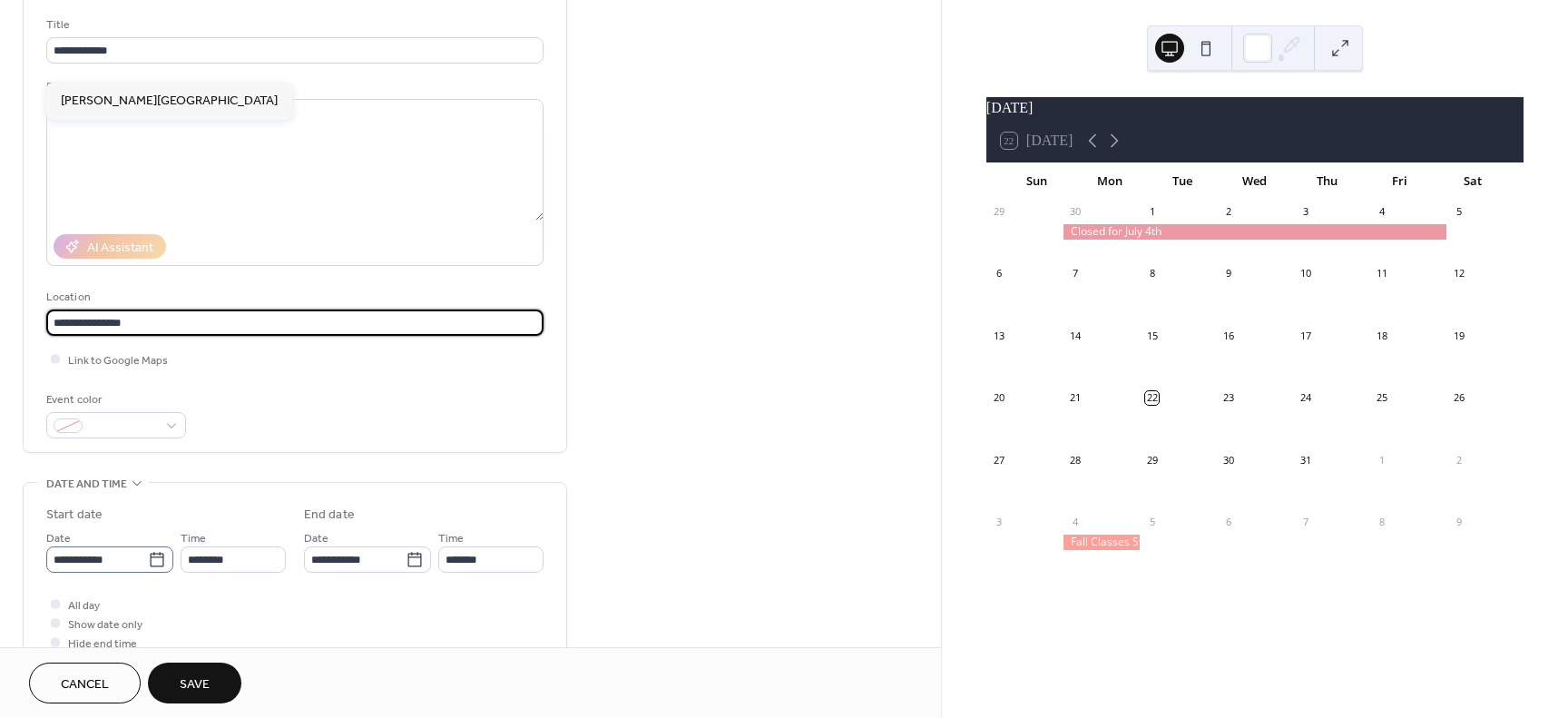 type on "**********" 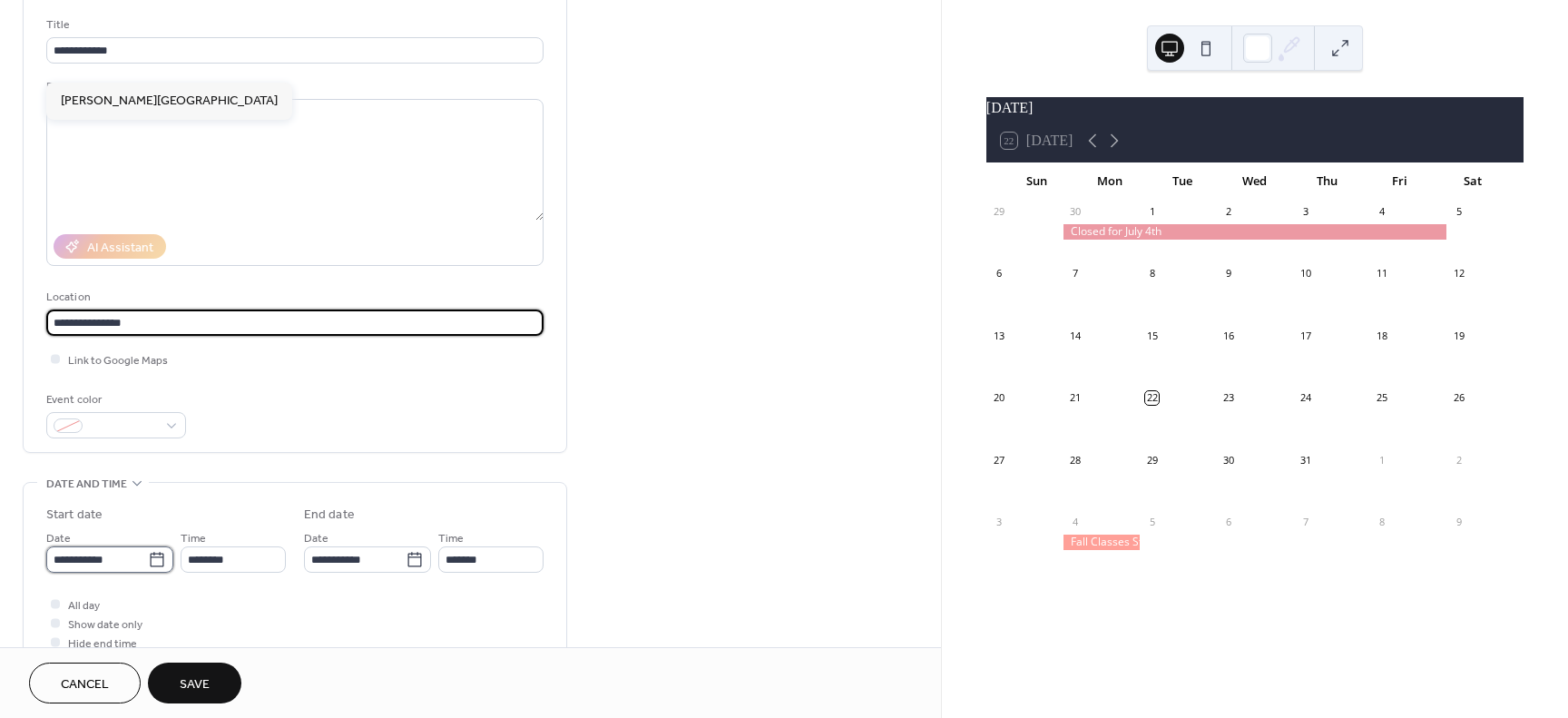 click on "**********" at bounding box center (97, 559) 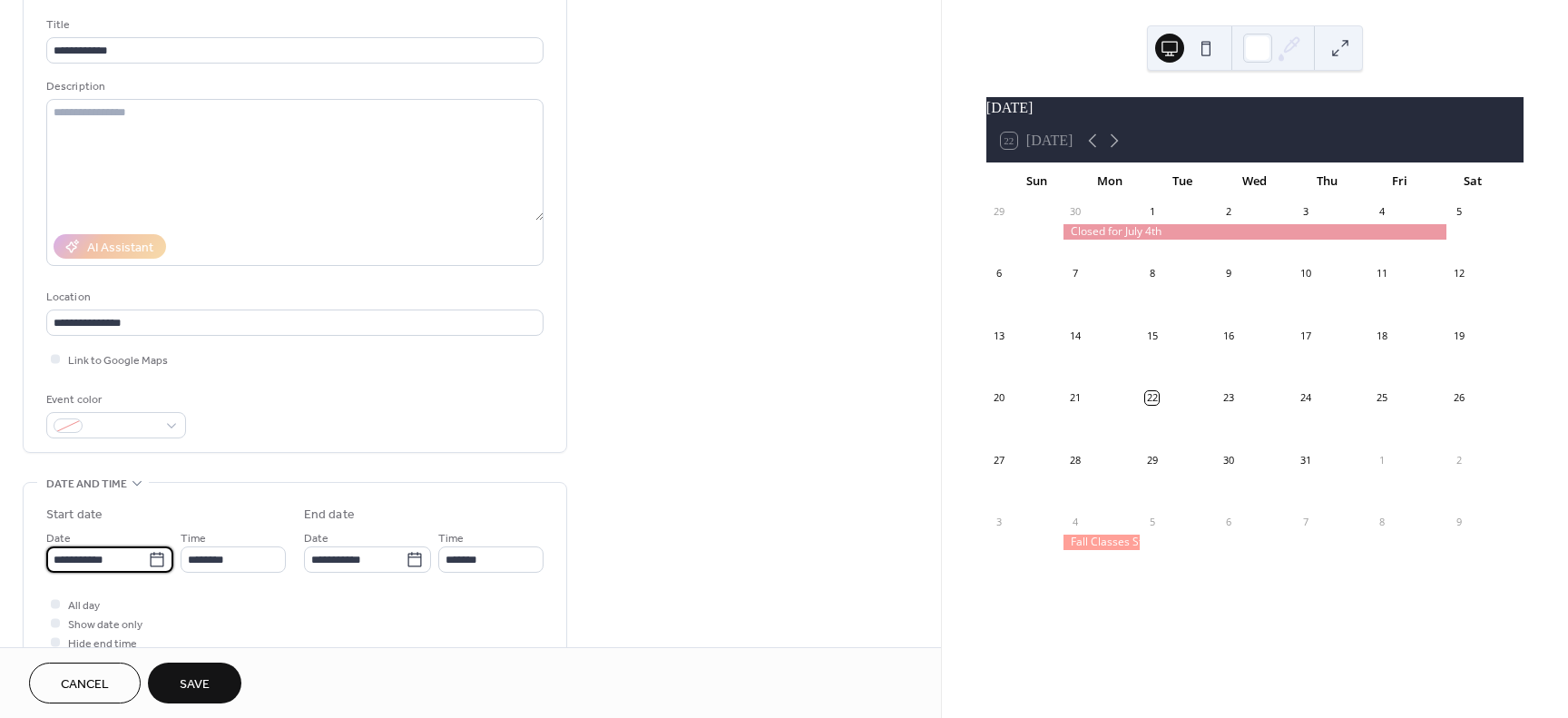 click 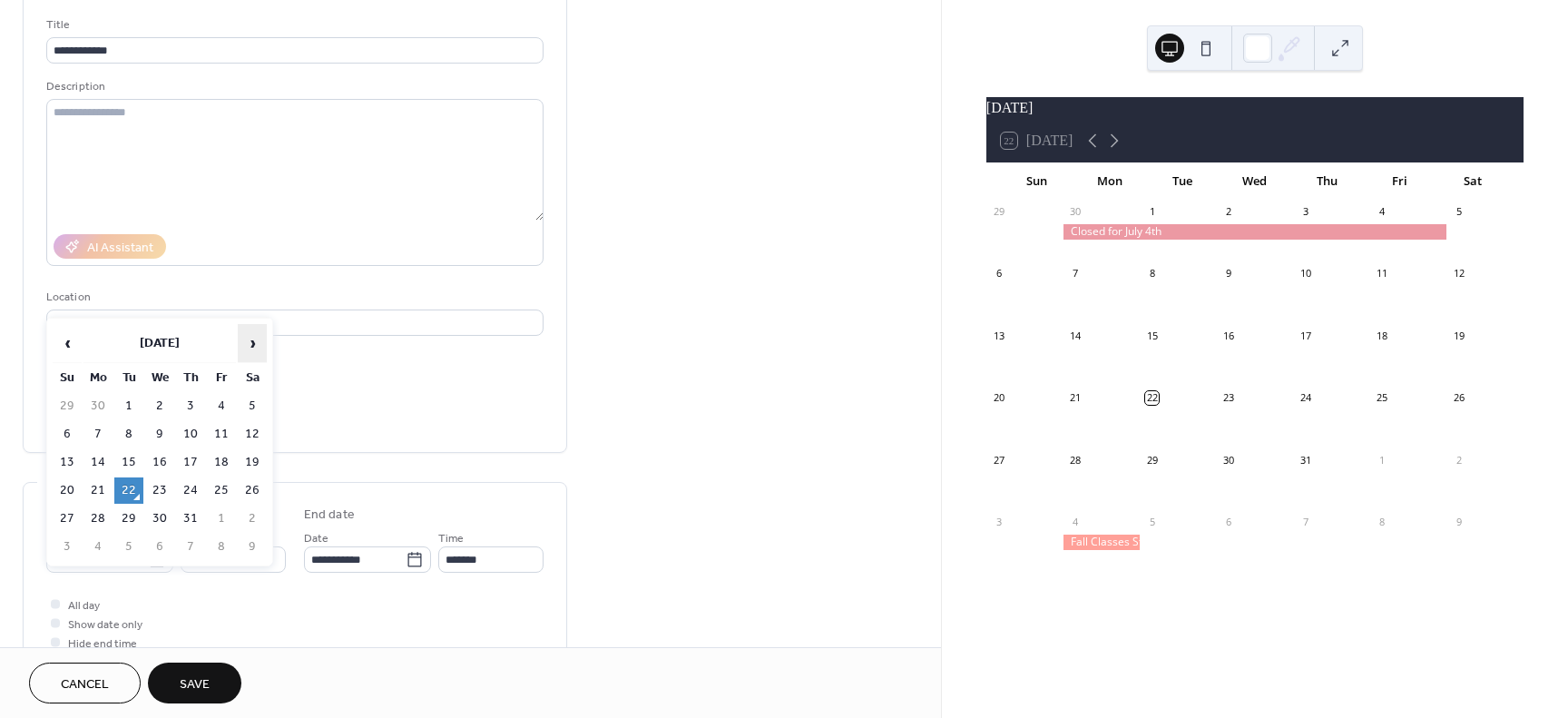 click on "›" at bounding box center [252, 343] 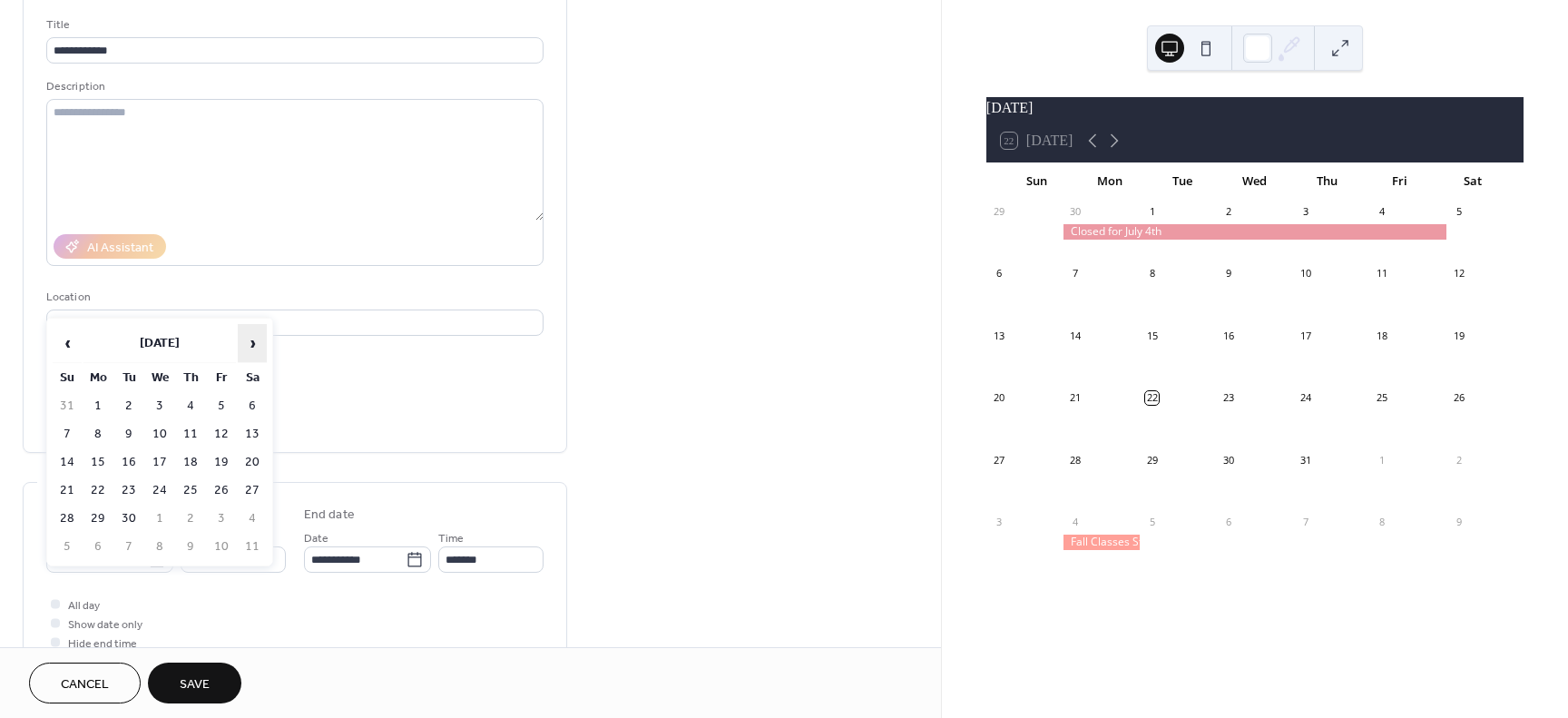click on "›" at bounding box center [252, 343] 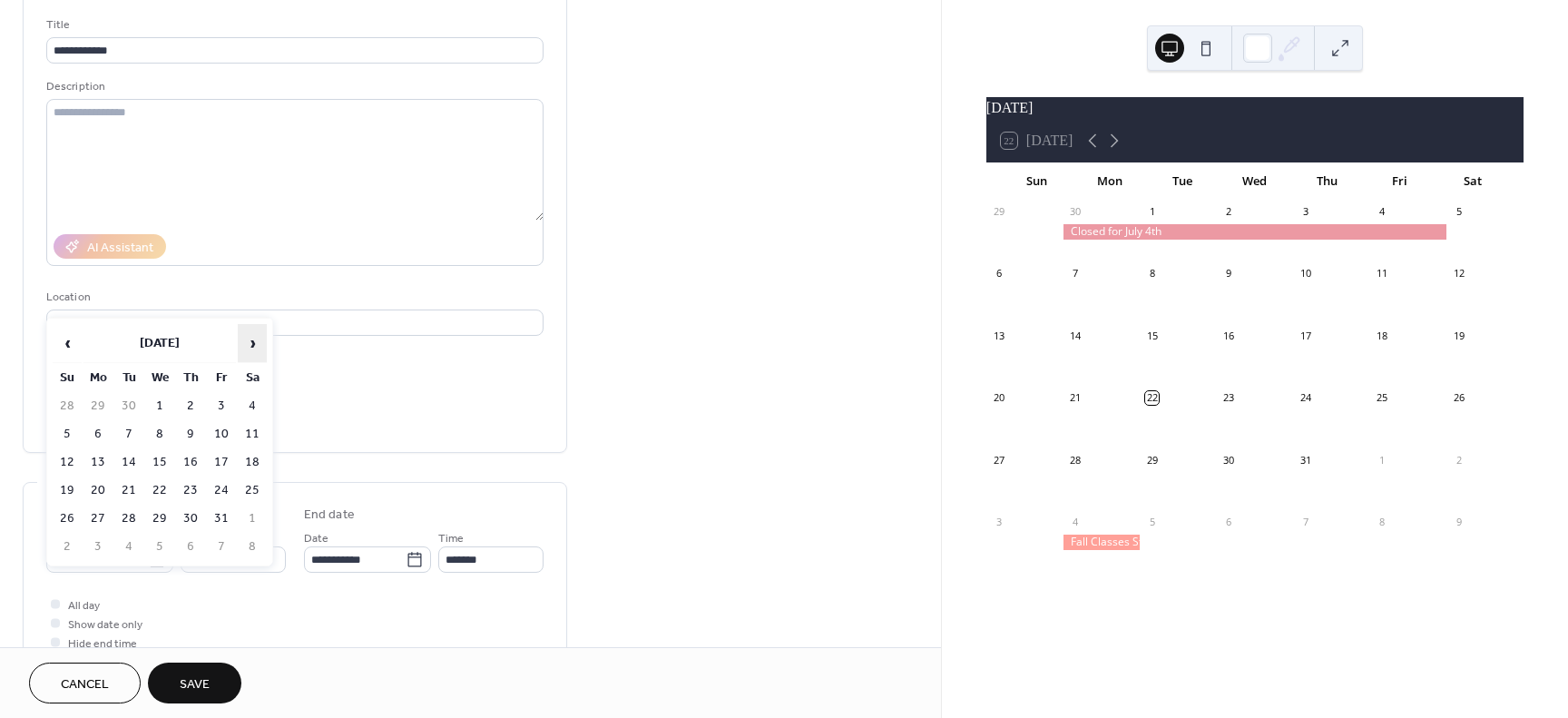 click on "›" at bounding box center [252, 343] 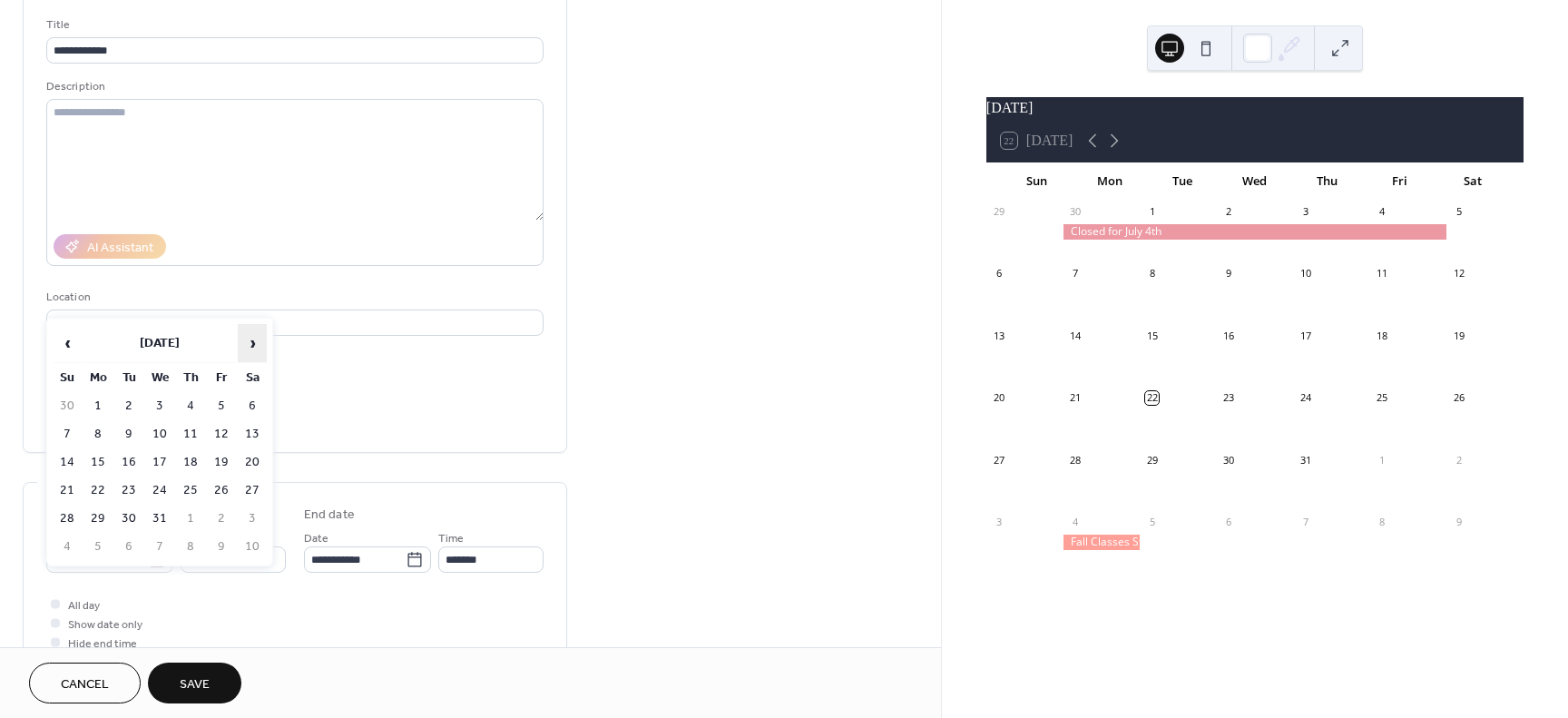click on "›" at bounding box center [252, 343] 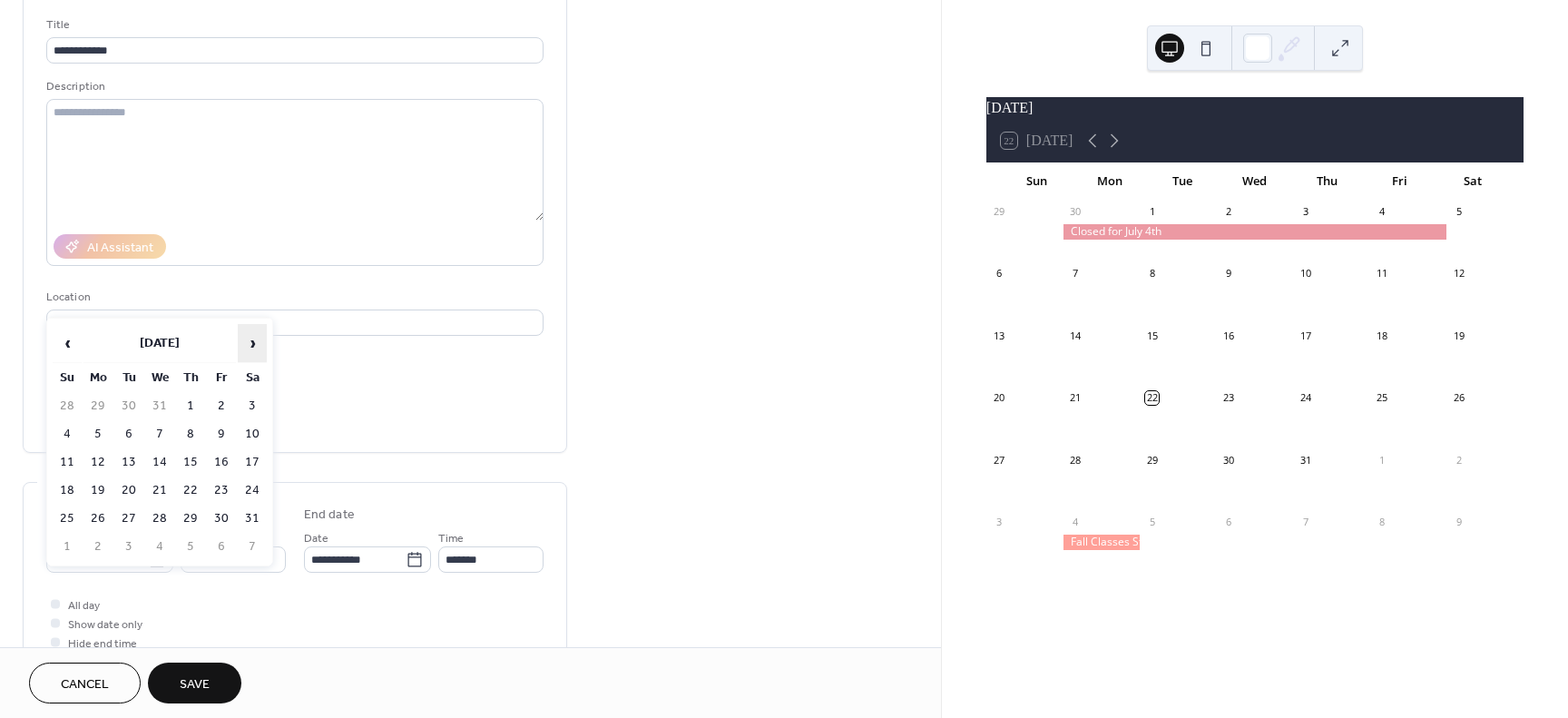 click on "›" at bounding box center [252, 343] 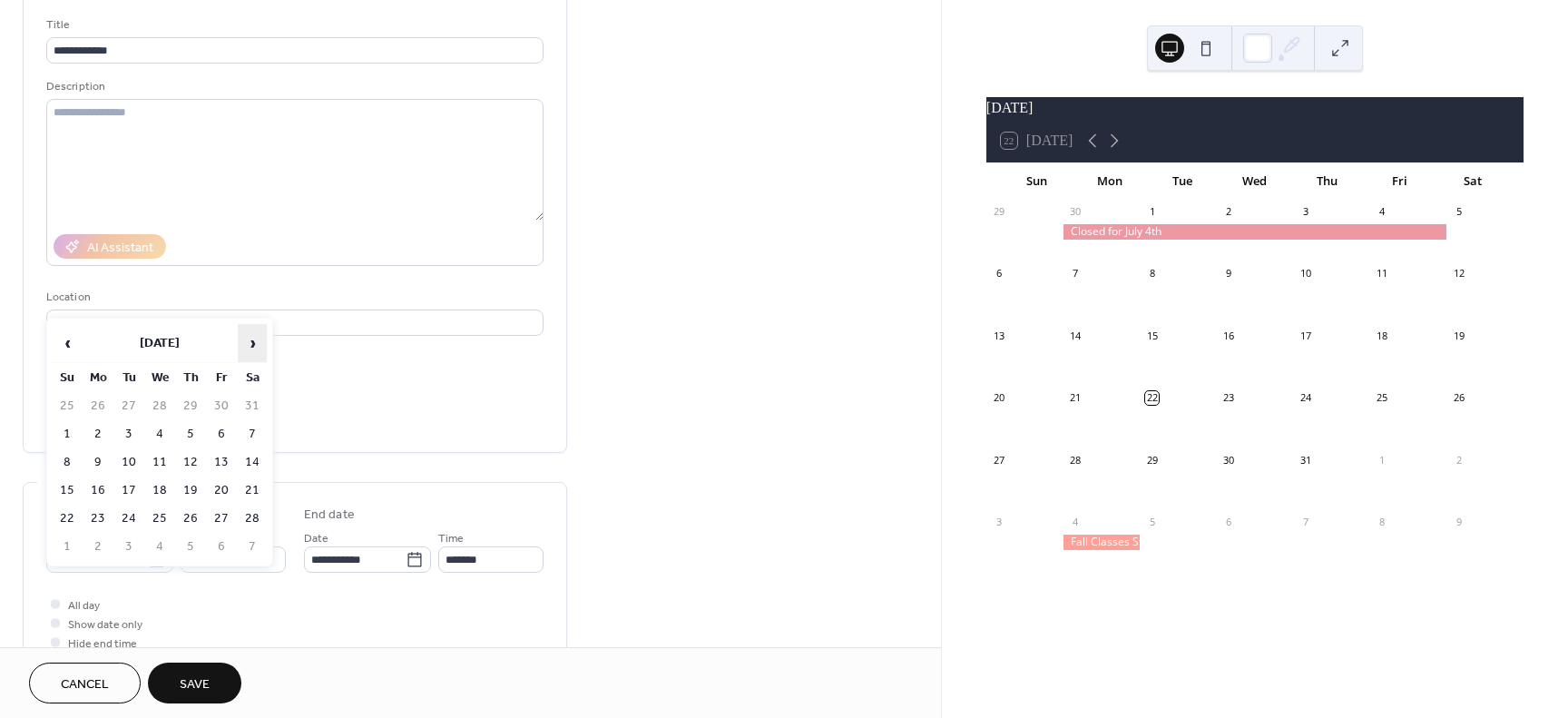 click on "›" at bounding box center [252, 343] 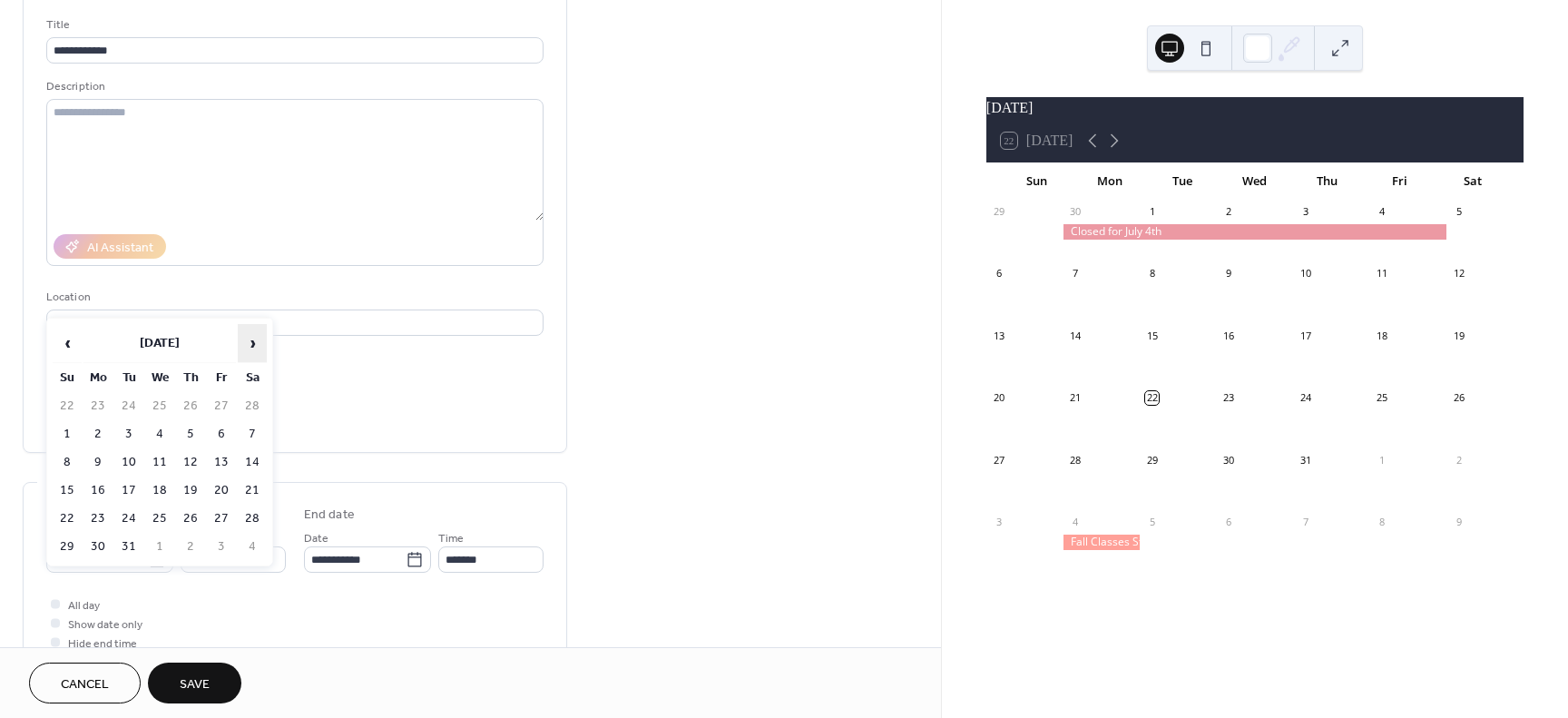 click on "›" at bounding box center [252, 343] 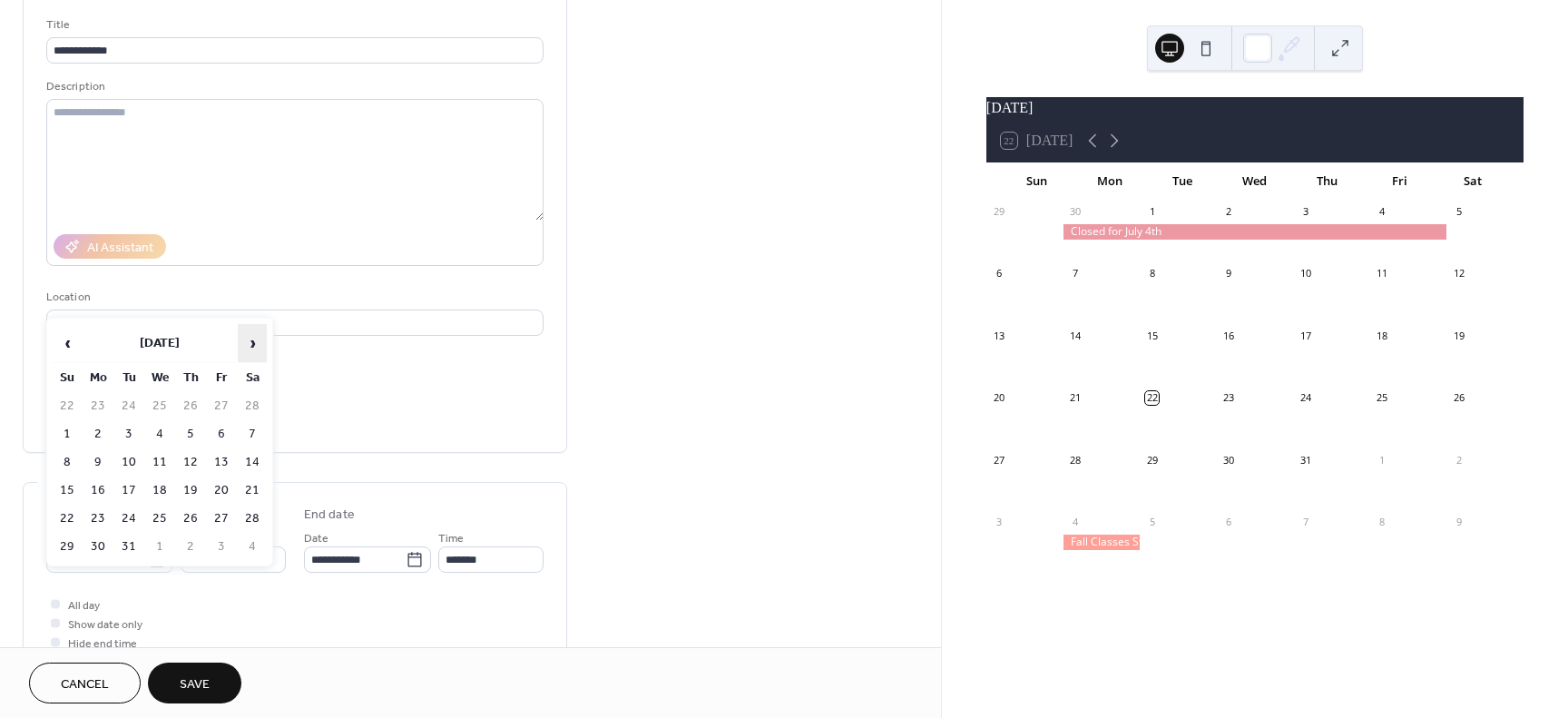 click on "›" at bounding box center [252, 343] 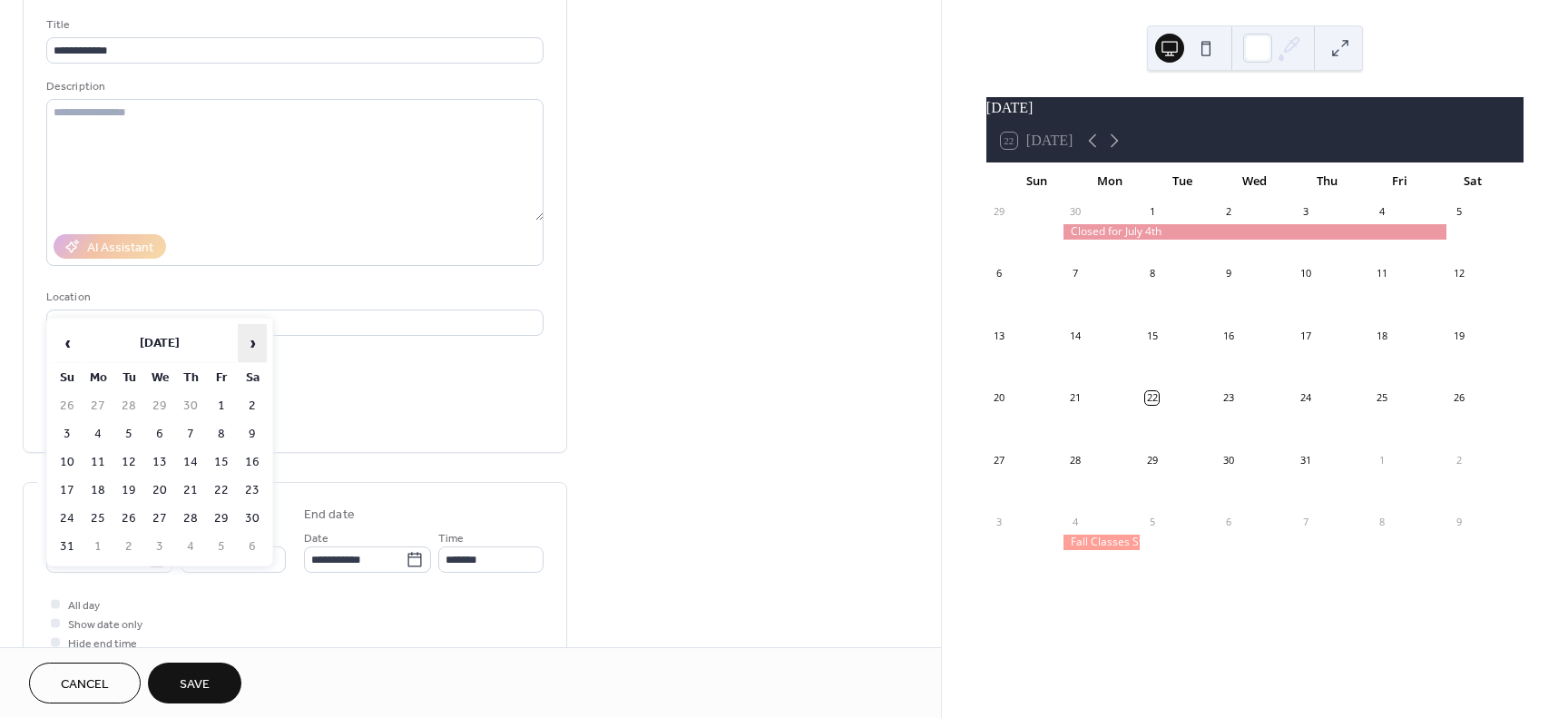 click on "›" at bounding box center [252, 343] 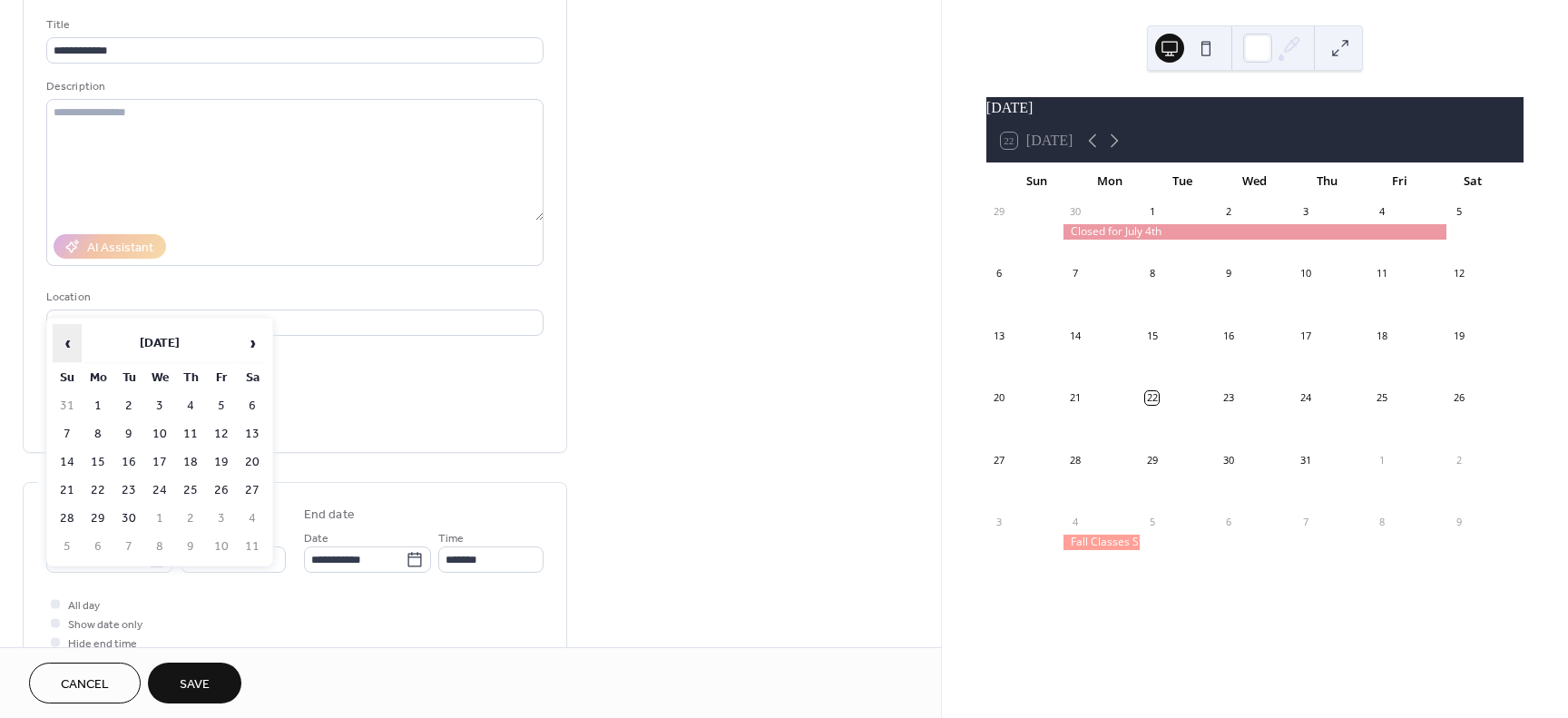 click on "‹" at bounding box center (67, 343) 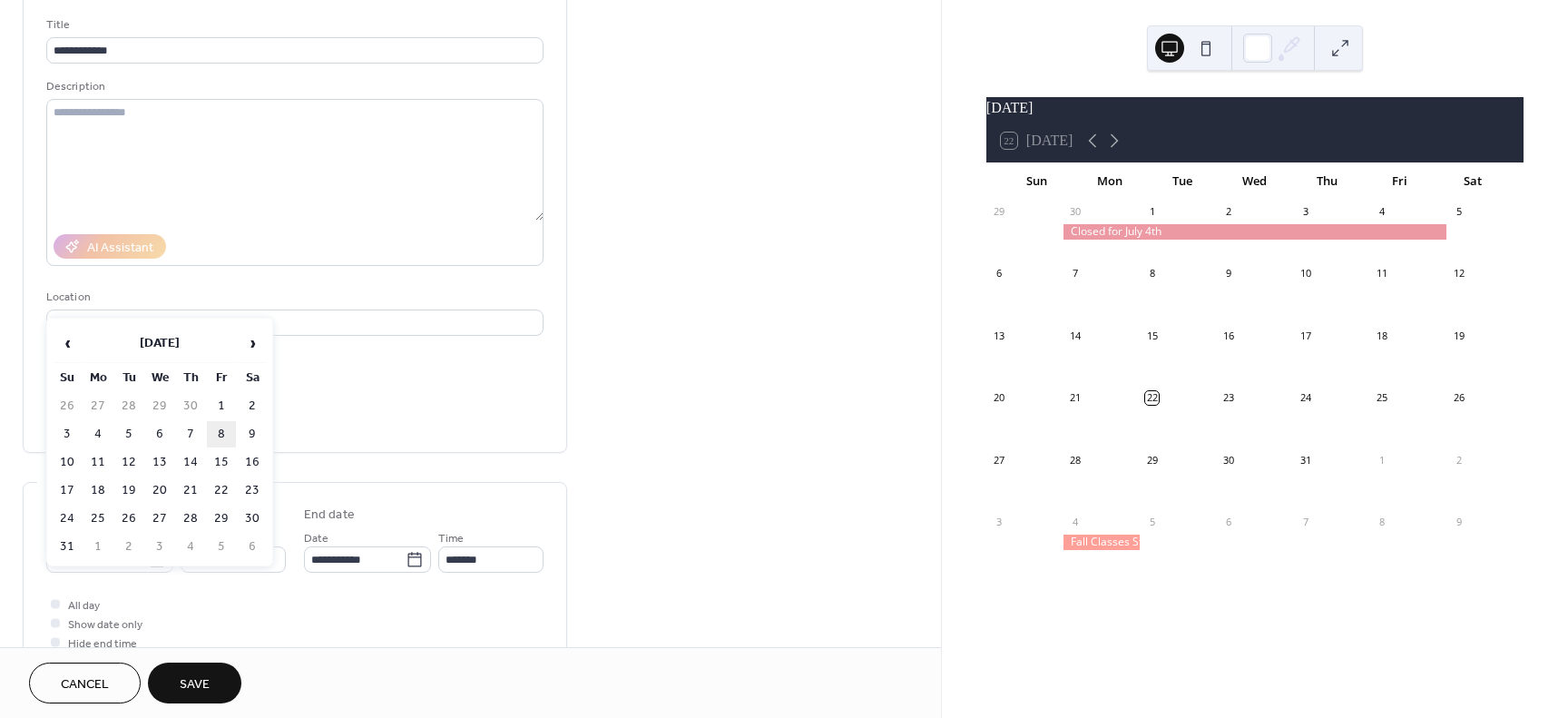 click on "8" at bounding box center [221, 434] 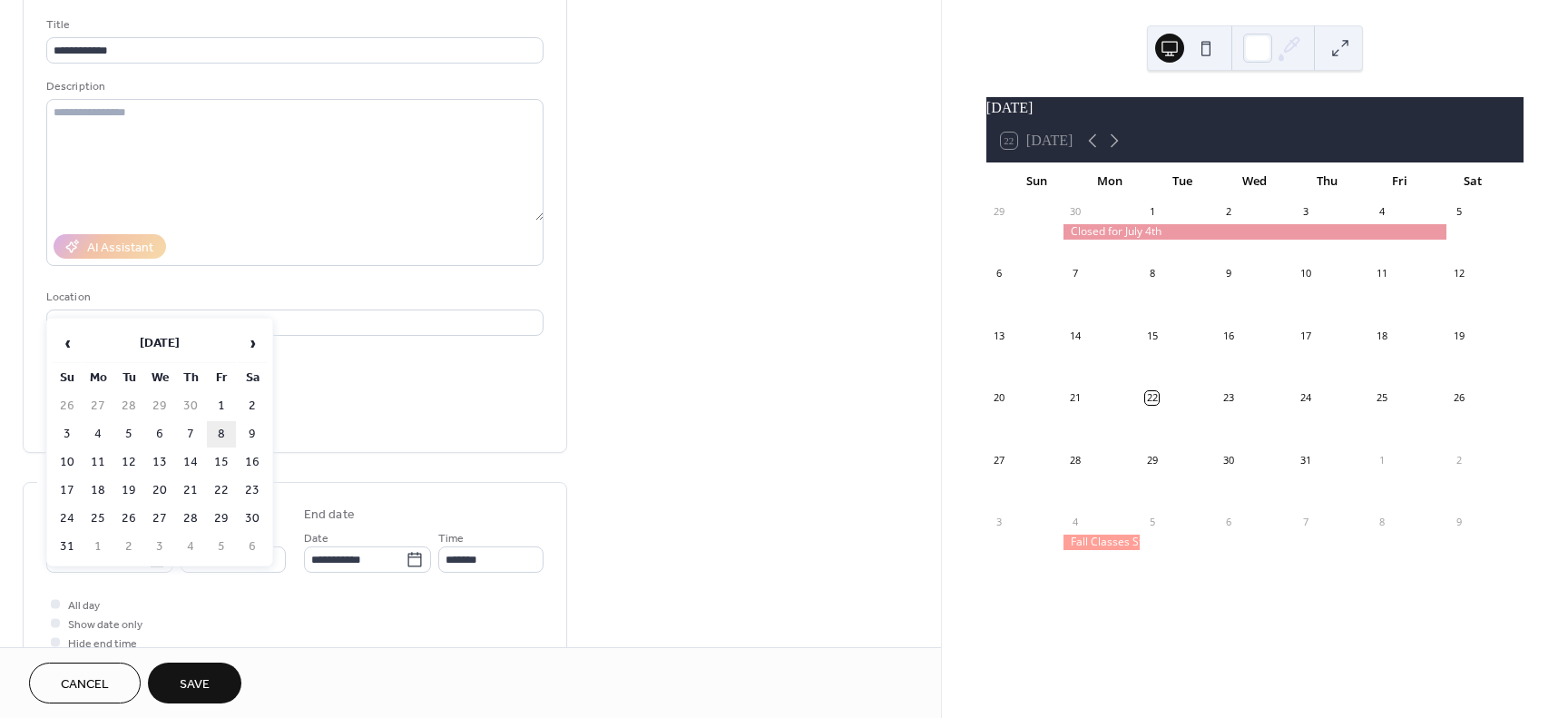 type on "**********" 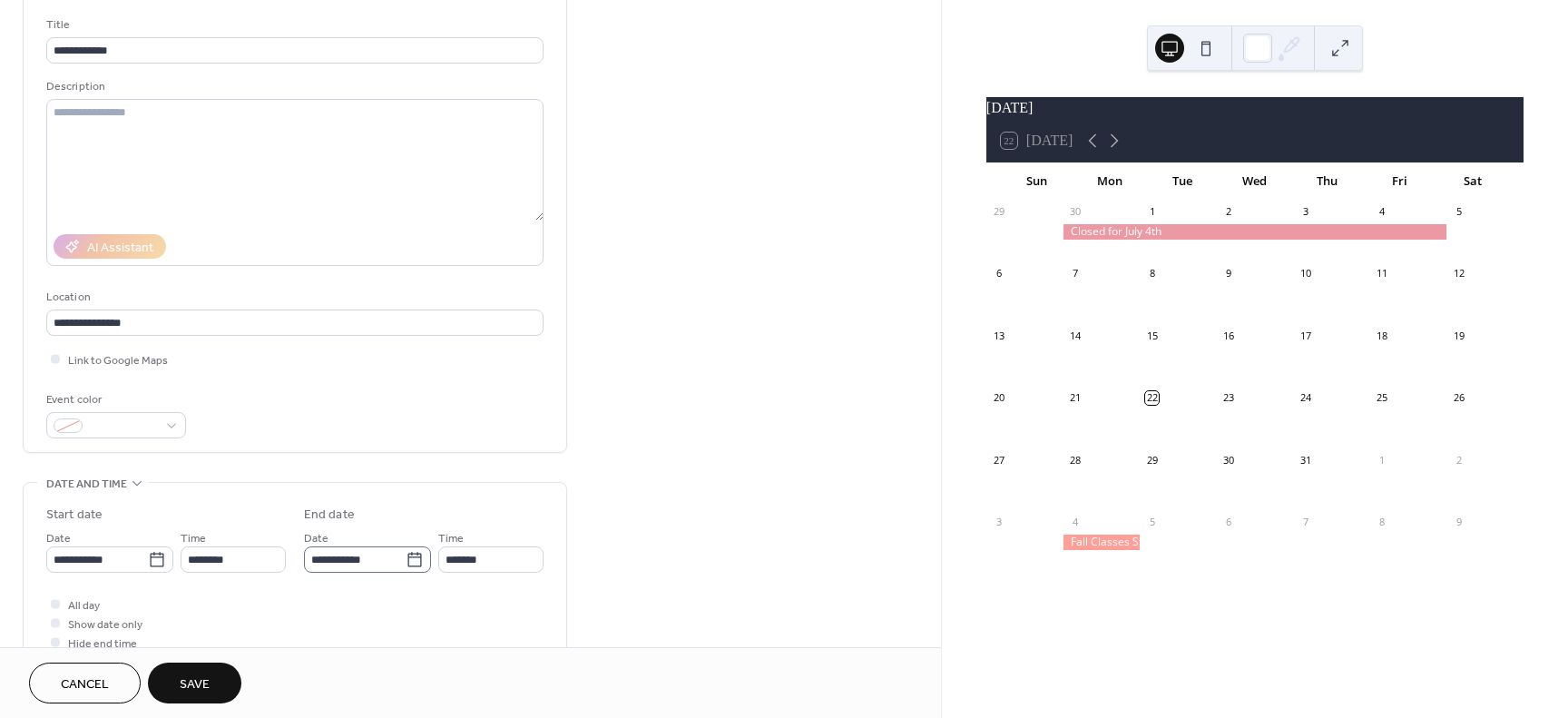 click 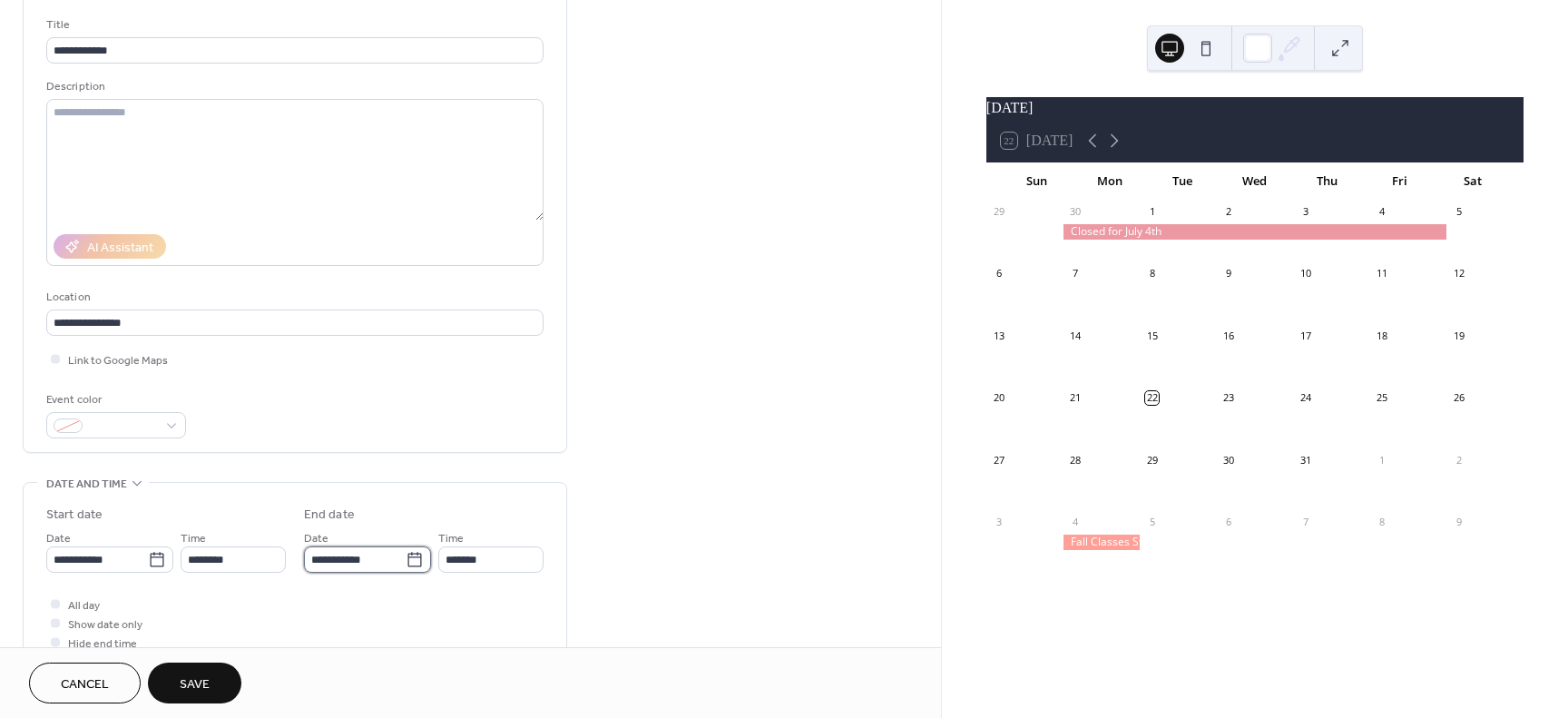 click on "**********" at bounding box center [355, 559] 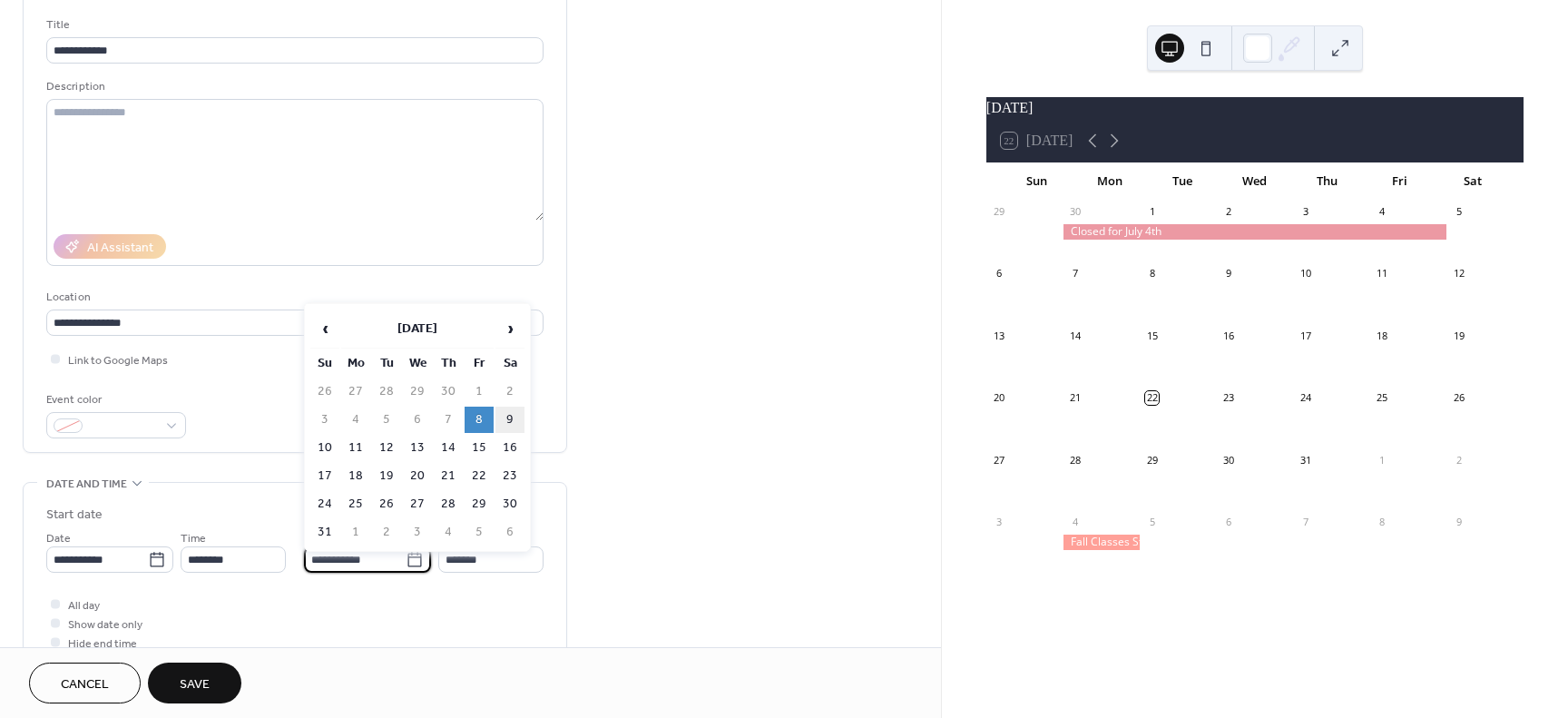 click on "9" at bounding box center (510, 419) 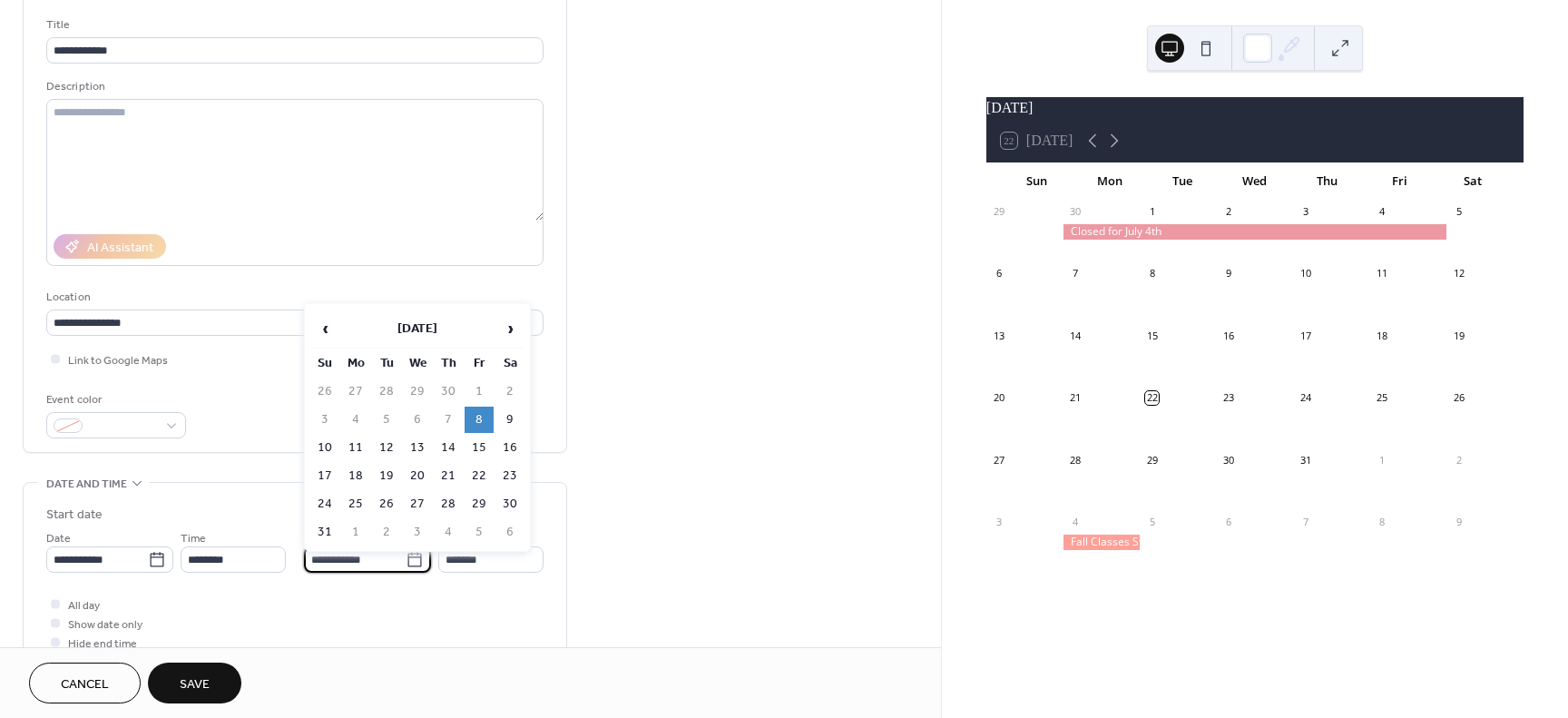 type on "**********" 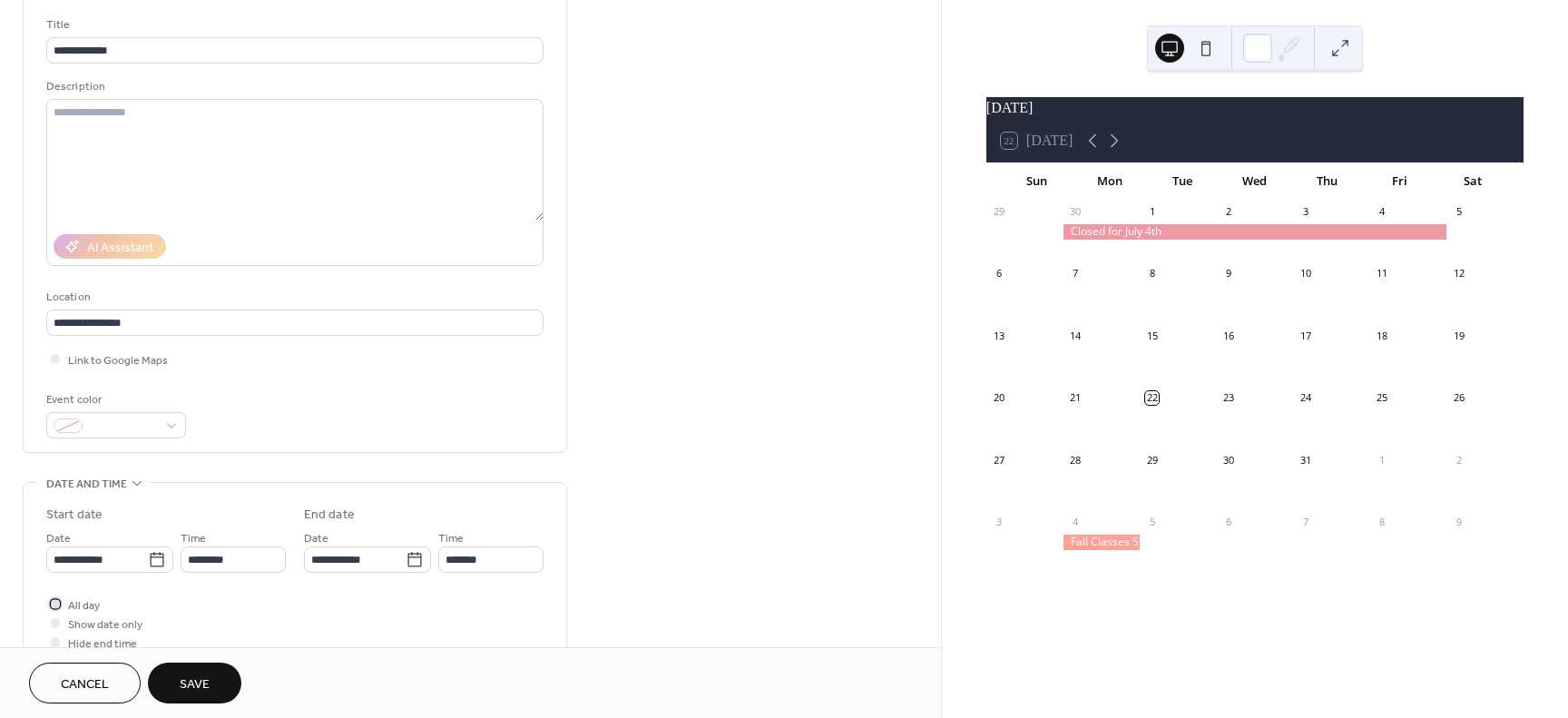 click at bounding box center (55, 604) 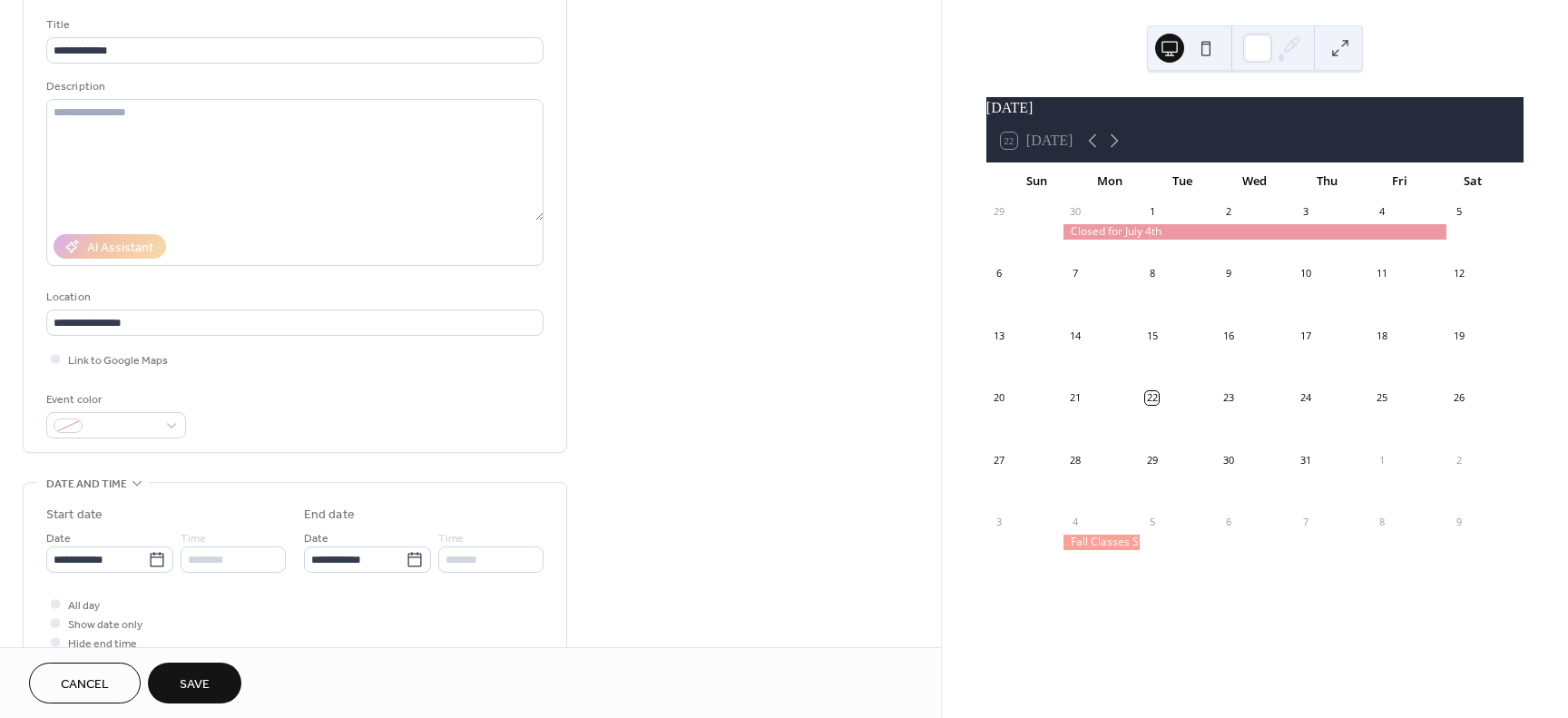 click on "Save" at bounding box center (194, 684) 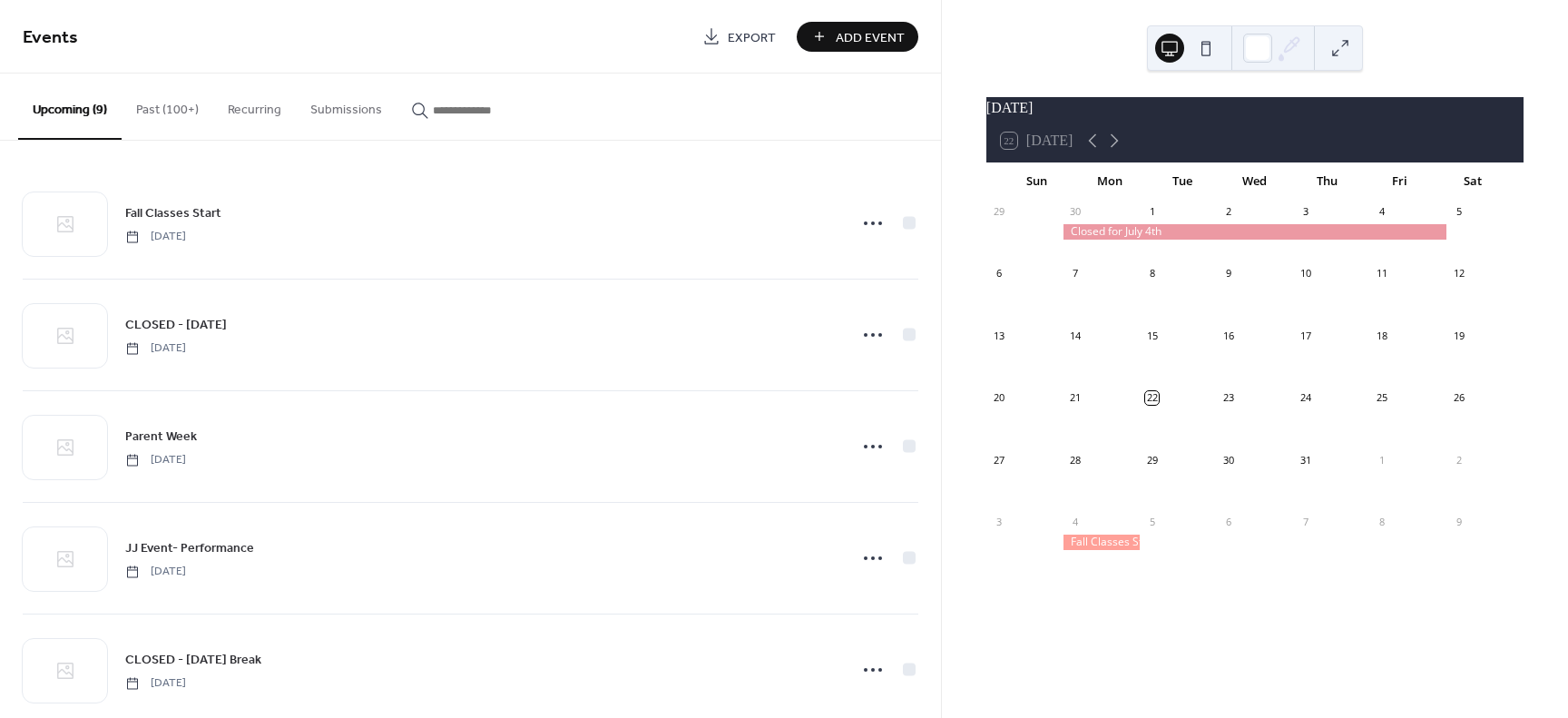 click on "Add Event" at bounding box center [870, 37] 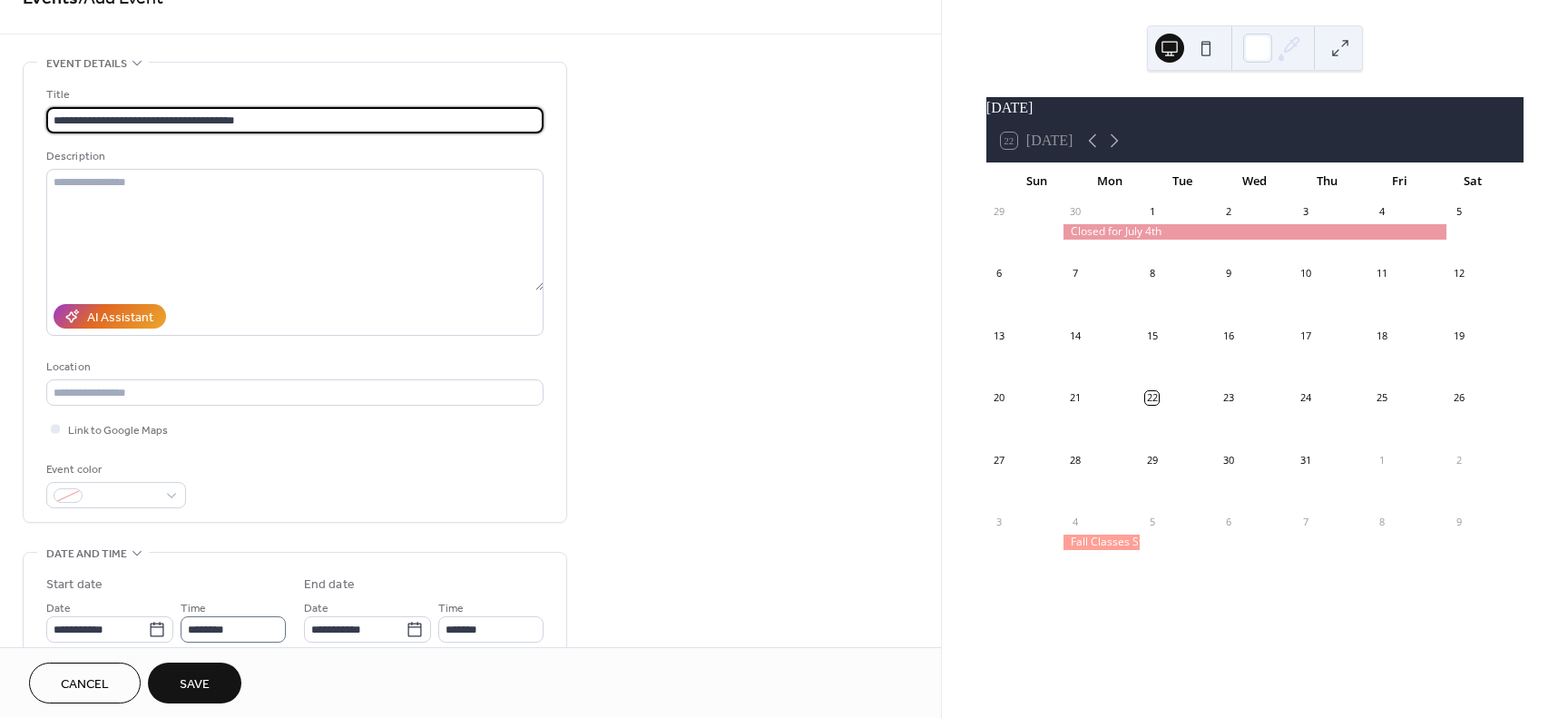 scroll, scrollTop: 54, scrollLeft: 0, axis: vertical 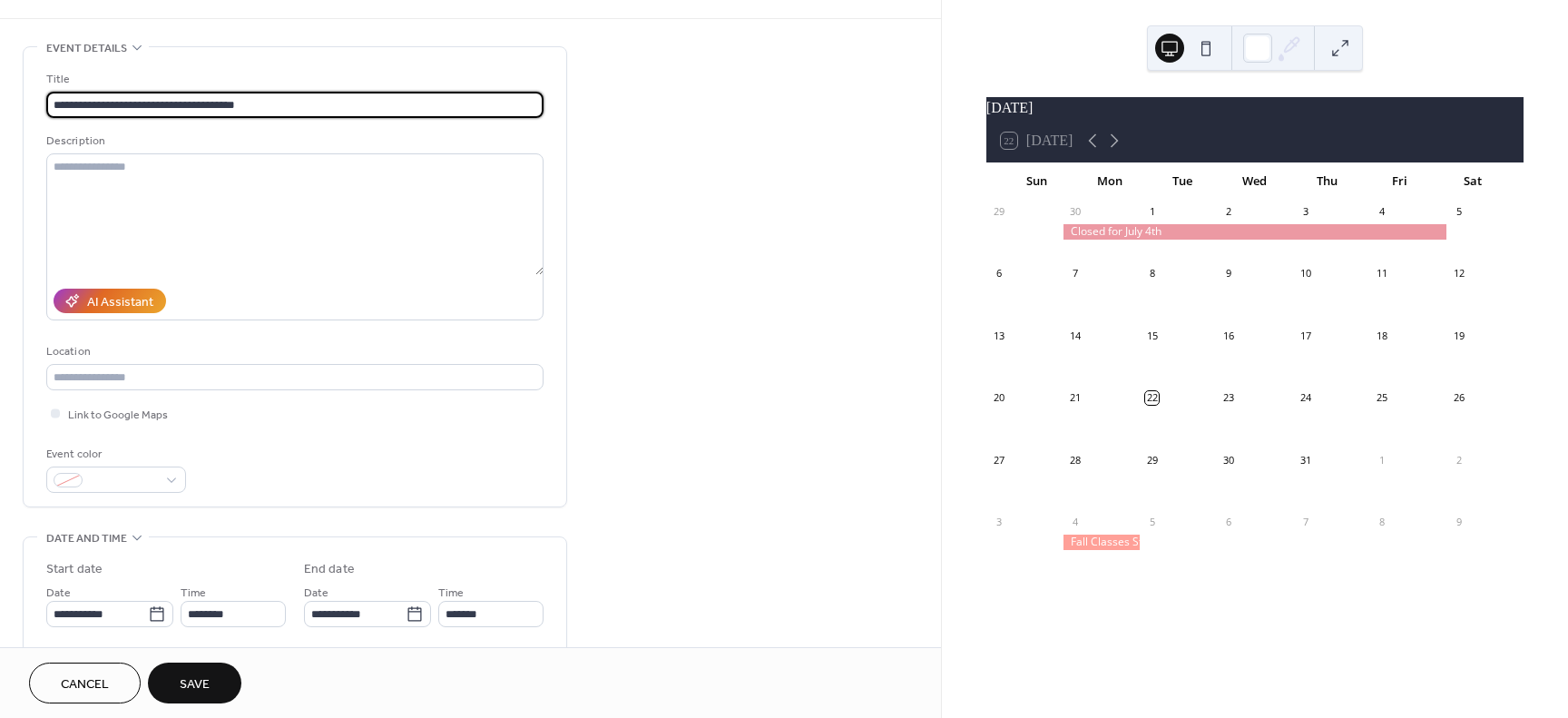 type on "**********" 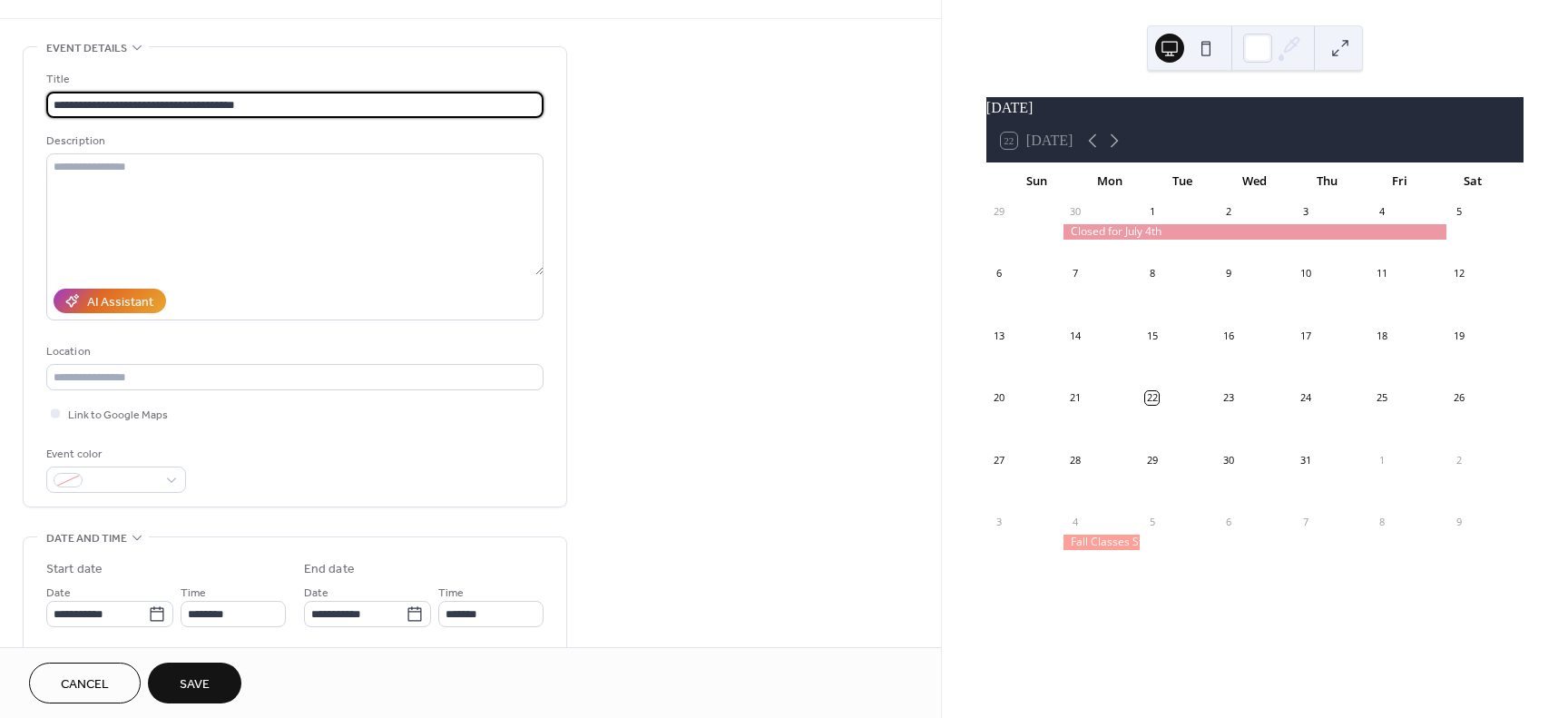 click 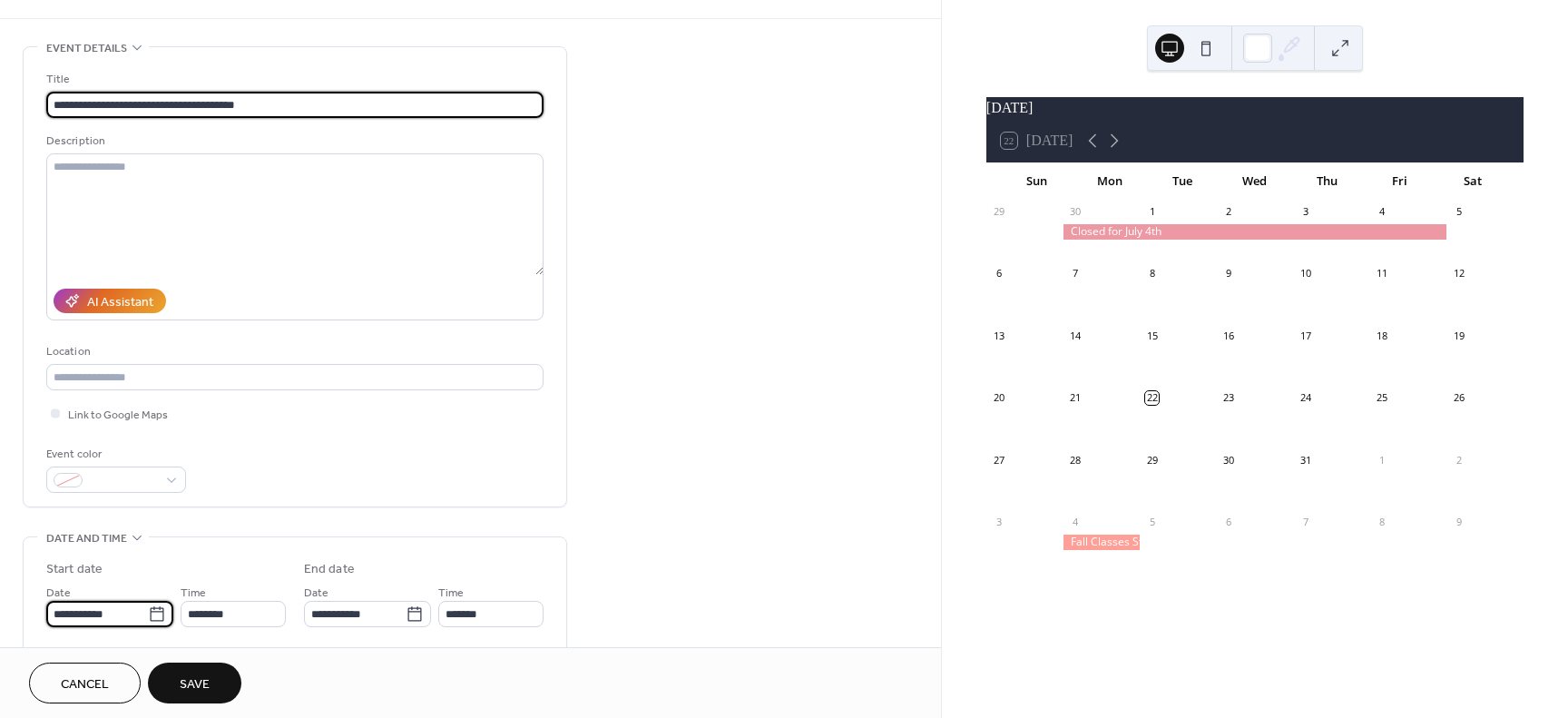 click on "**********" at bounding box center (97, 614) 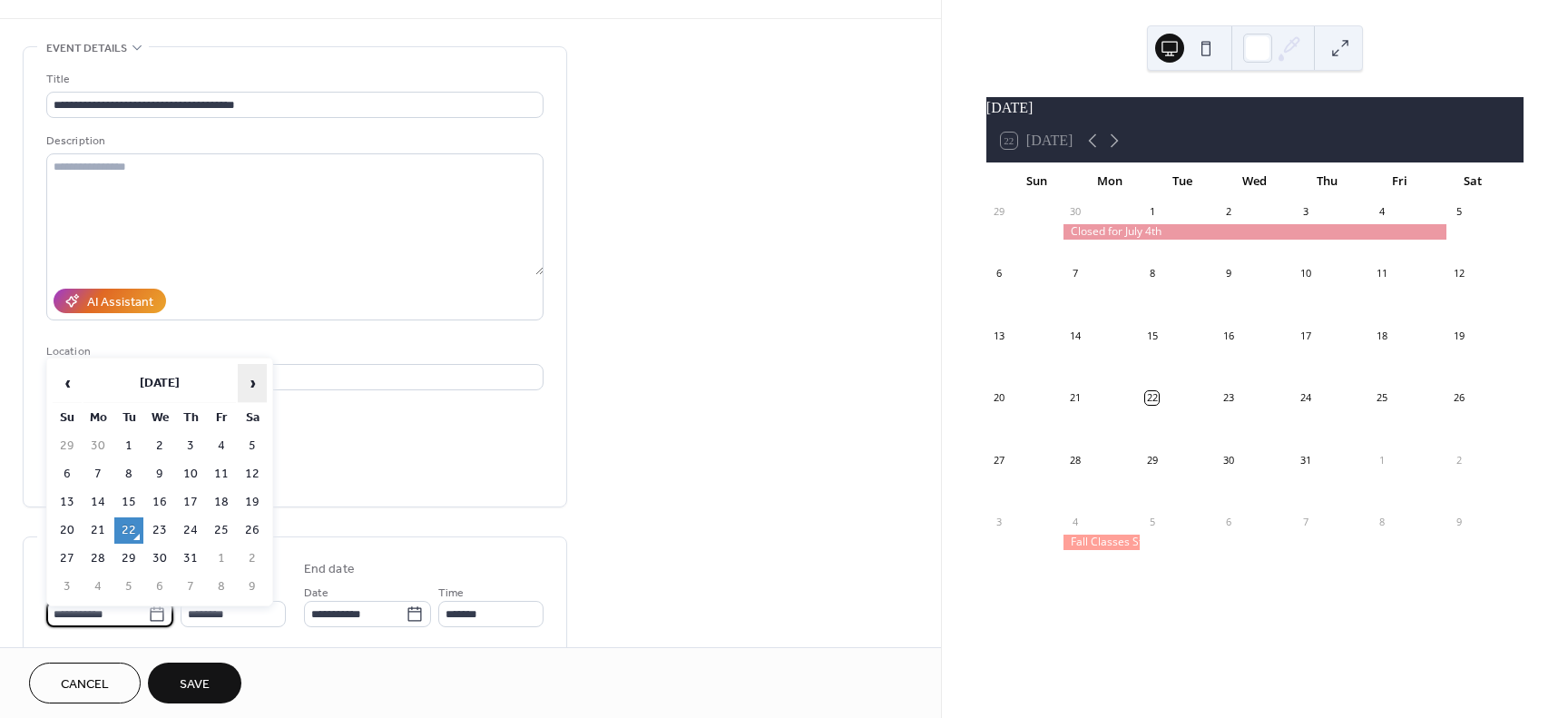 click on "›" at bounding box center (252, 383) 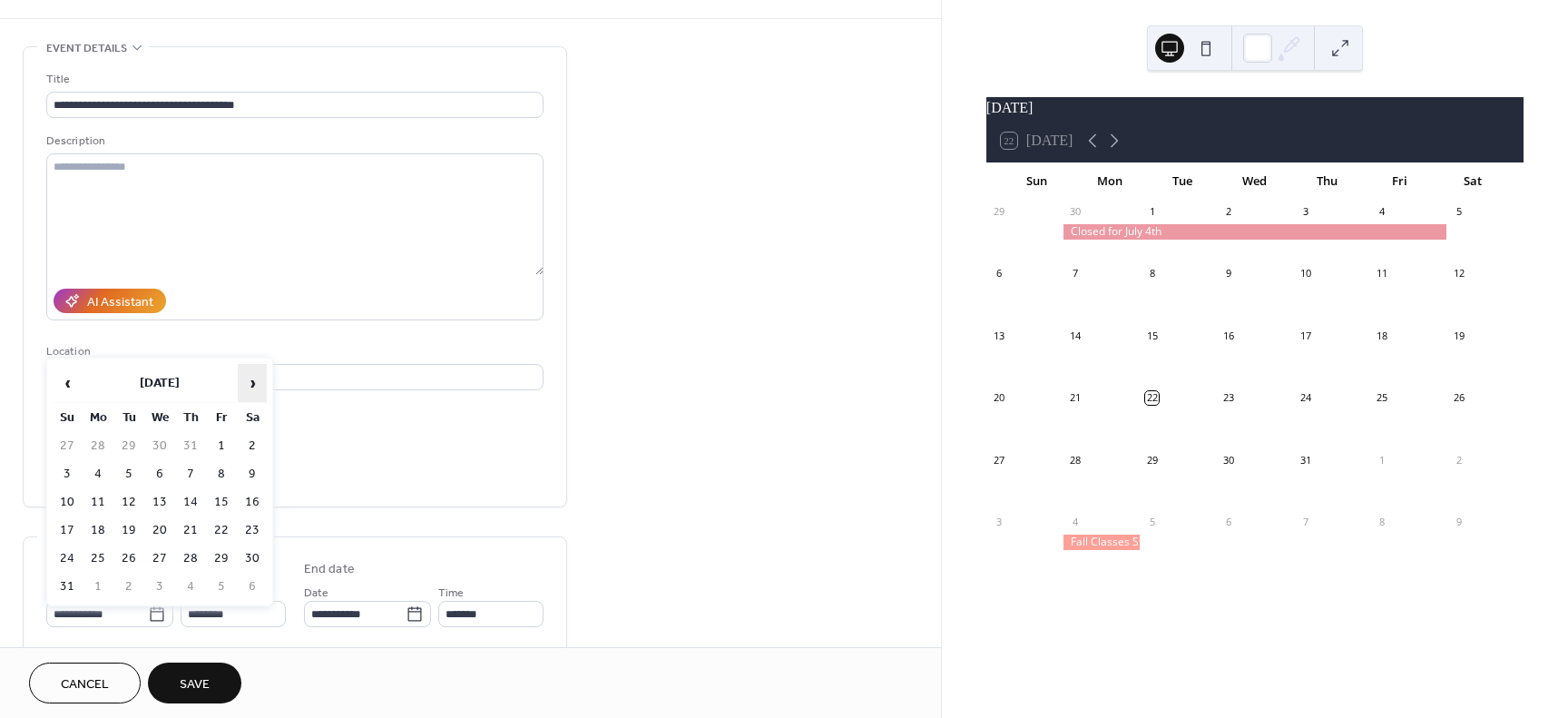 click on "›" at bounding box center (252, 383) 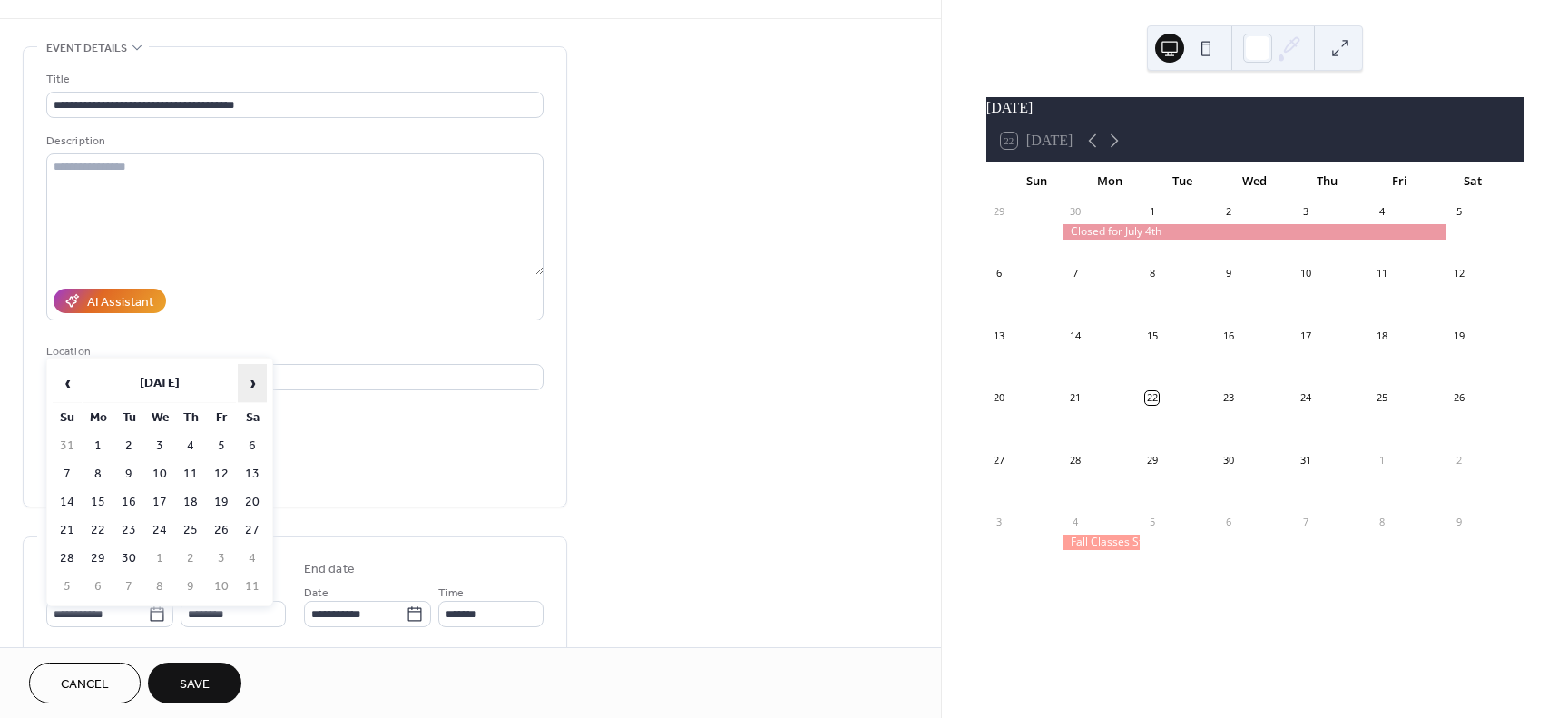 click on "›" at bounding box center [252, 383] 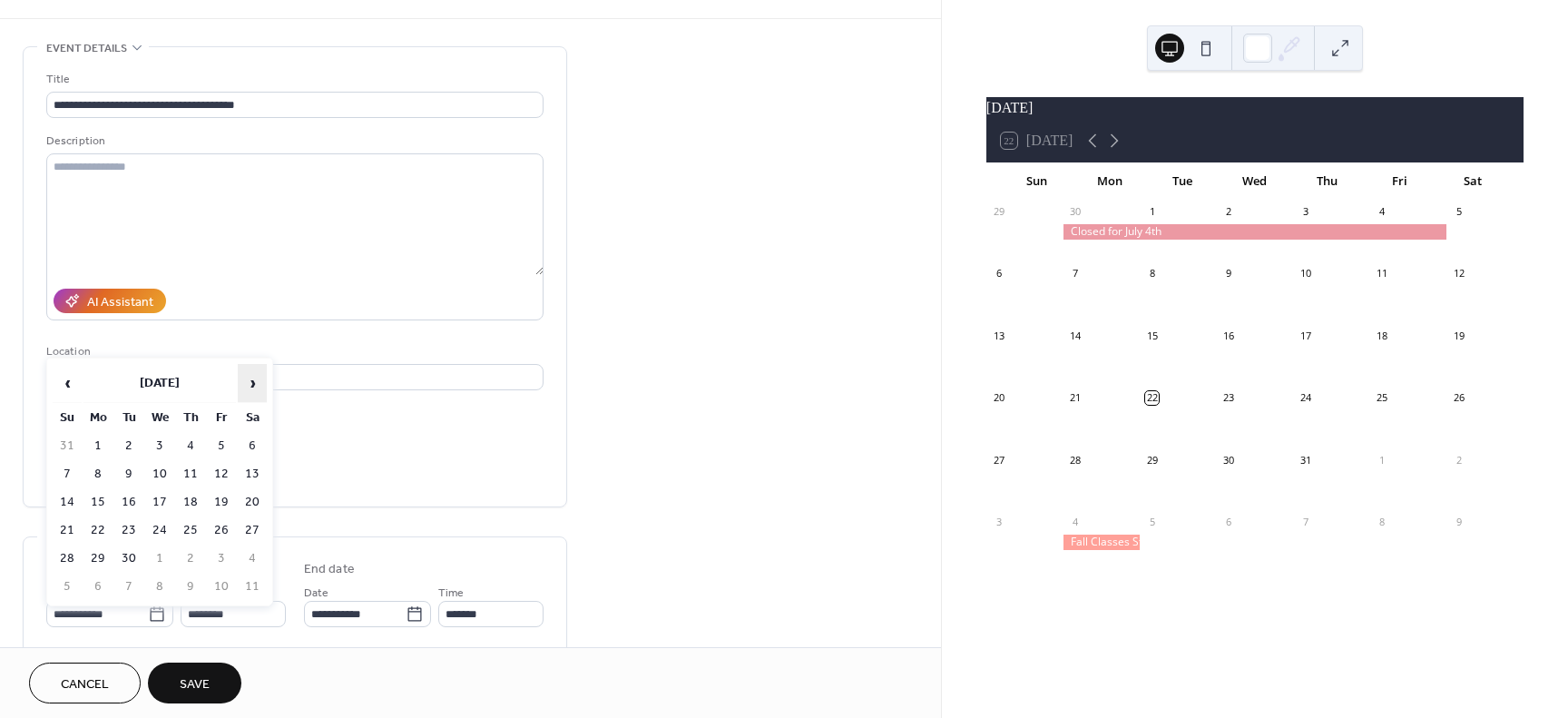 click on "›" at bounding box center (252, 383) 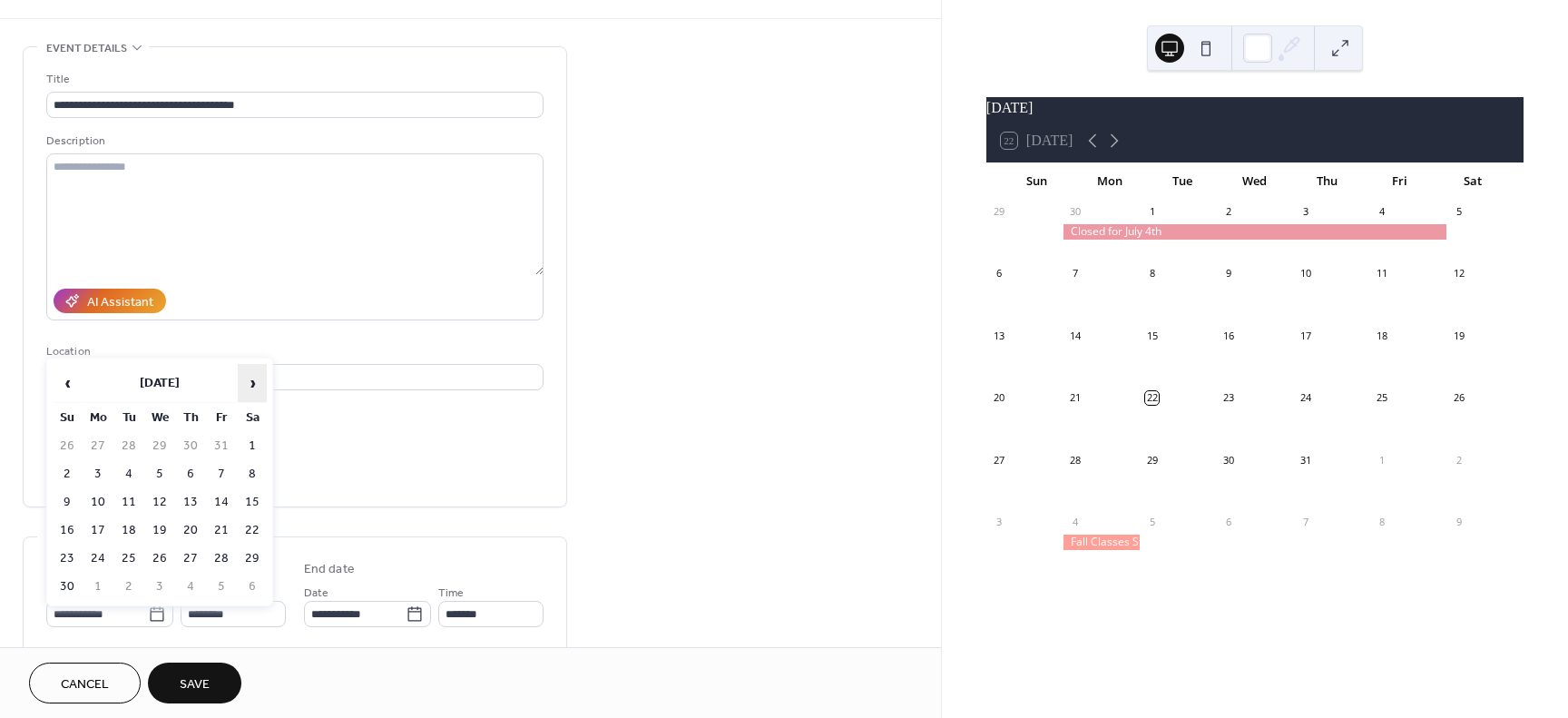 click on "›" at bounding box center [252, 383] 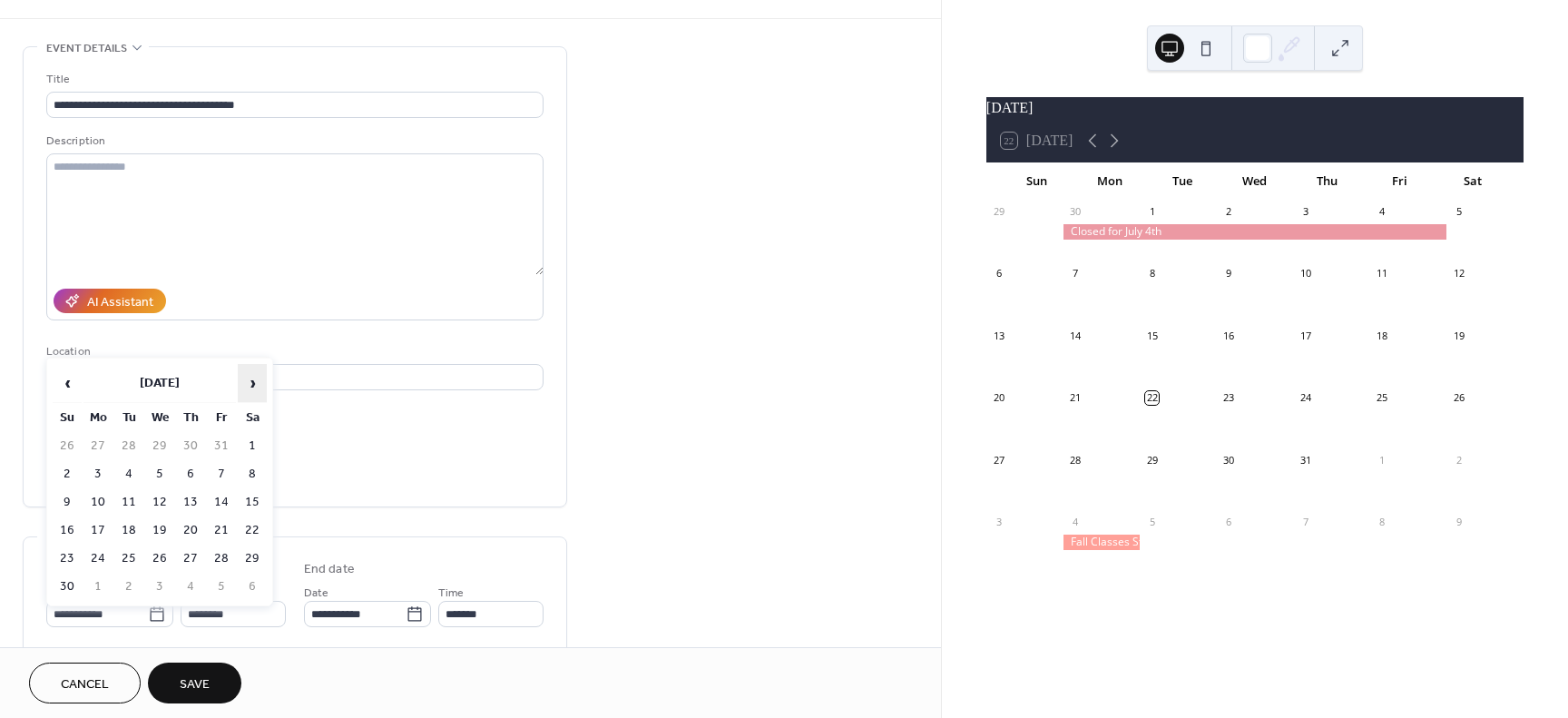 click on "›" at bounding box center [252, 383] 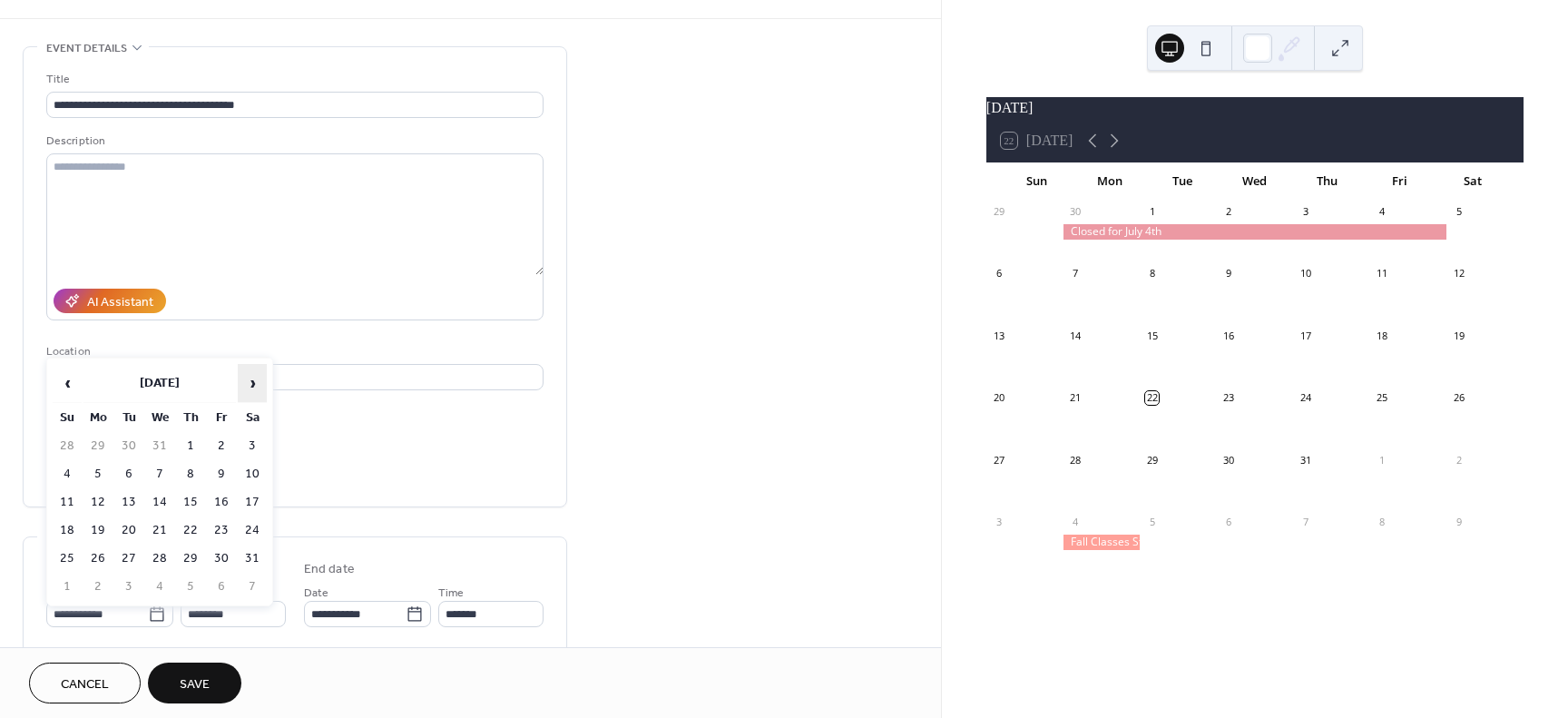 click on "›" at bounding box center [252, 383] 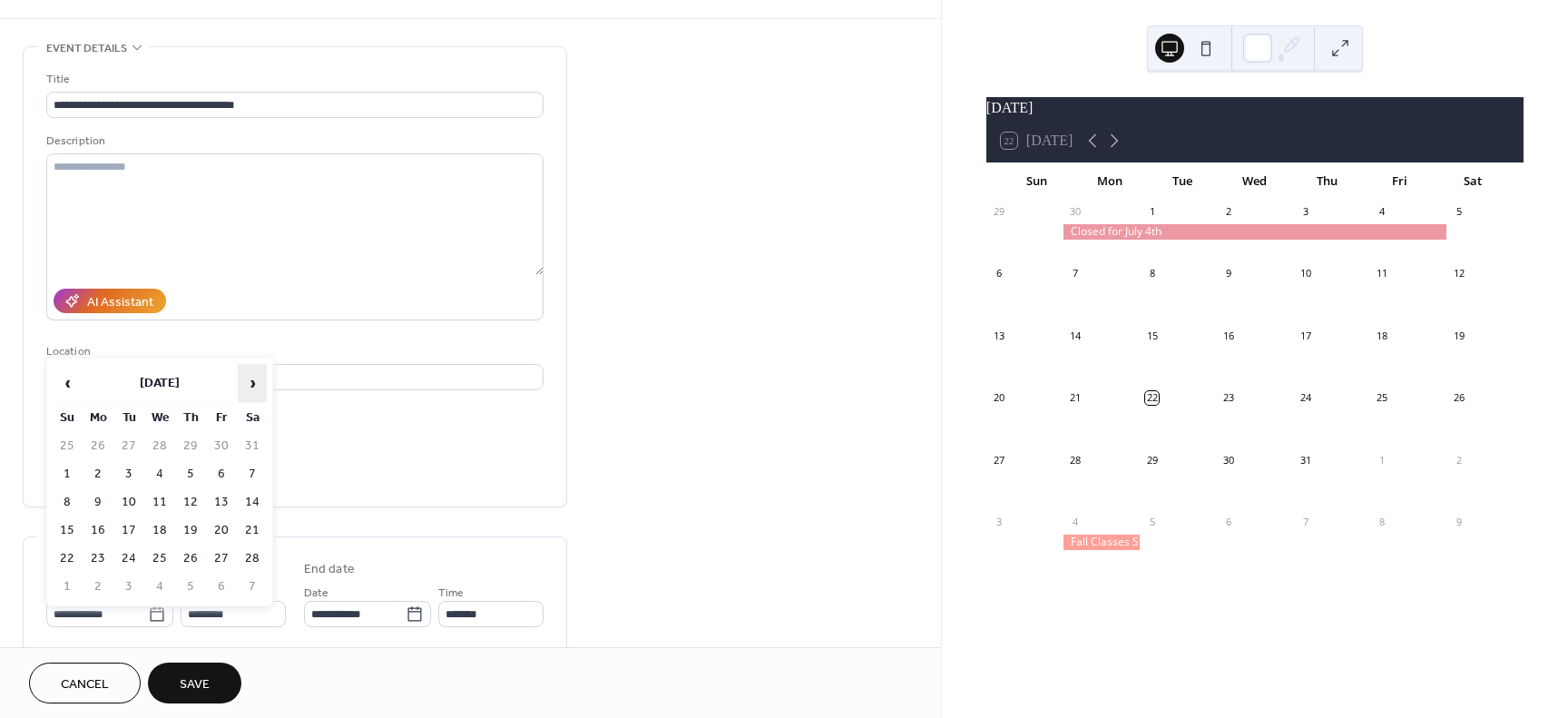 click on "›" at bounding box center [252, 383] 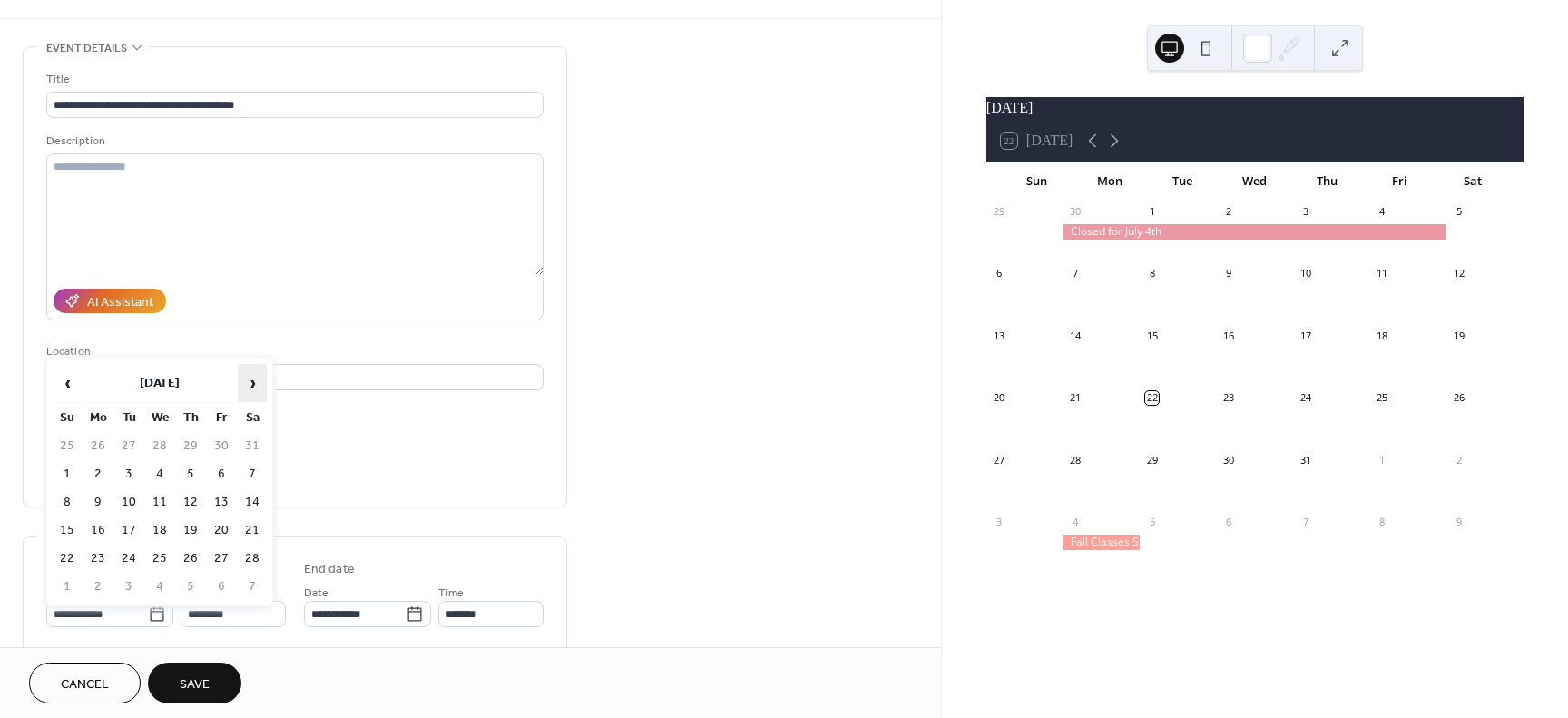 click on "›" at bounding box center (252, 383) 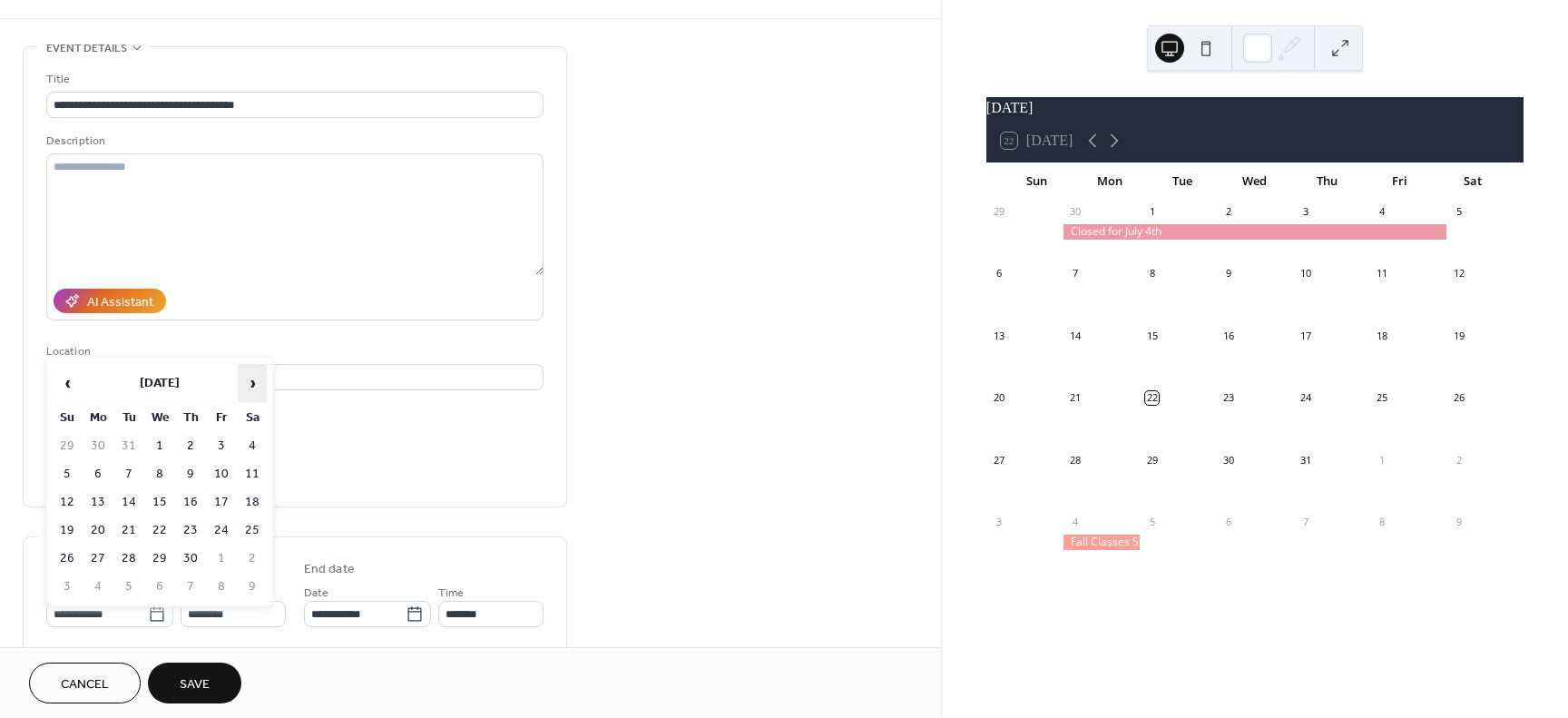 click on "›" at bounding box center [252, 383] 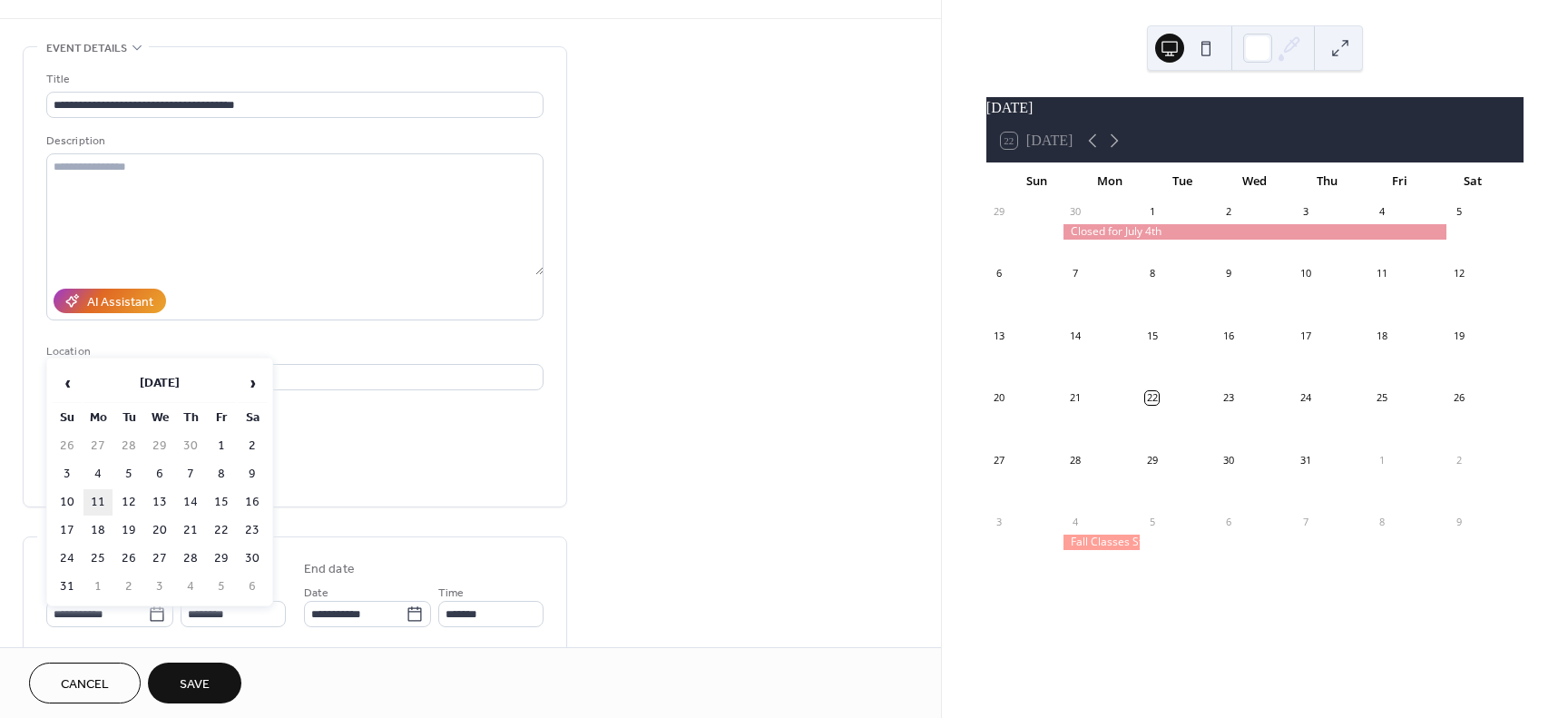 click on "11" at bounding box center [98, 502] 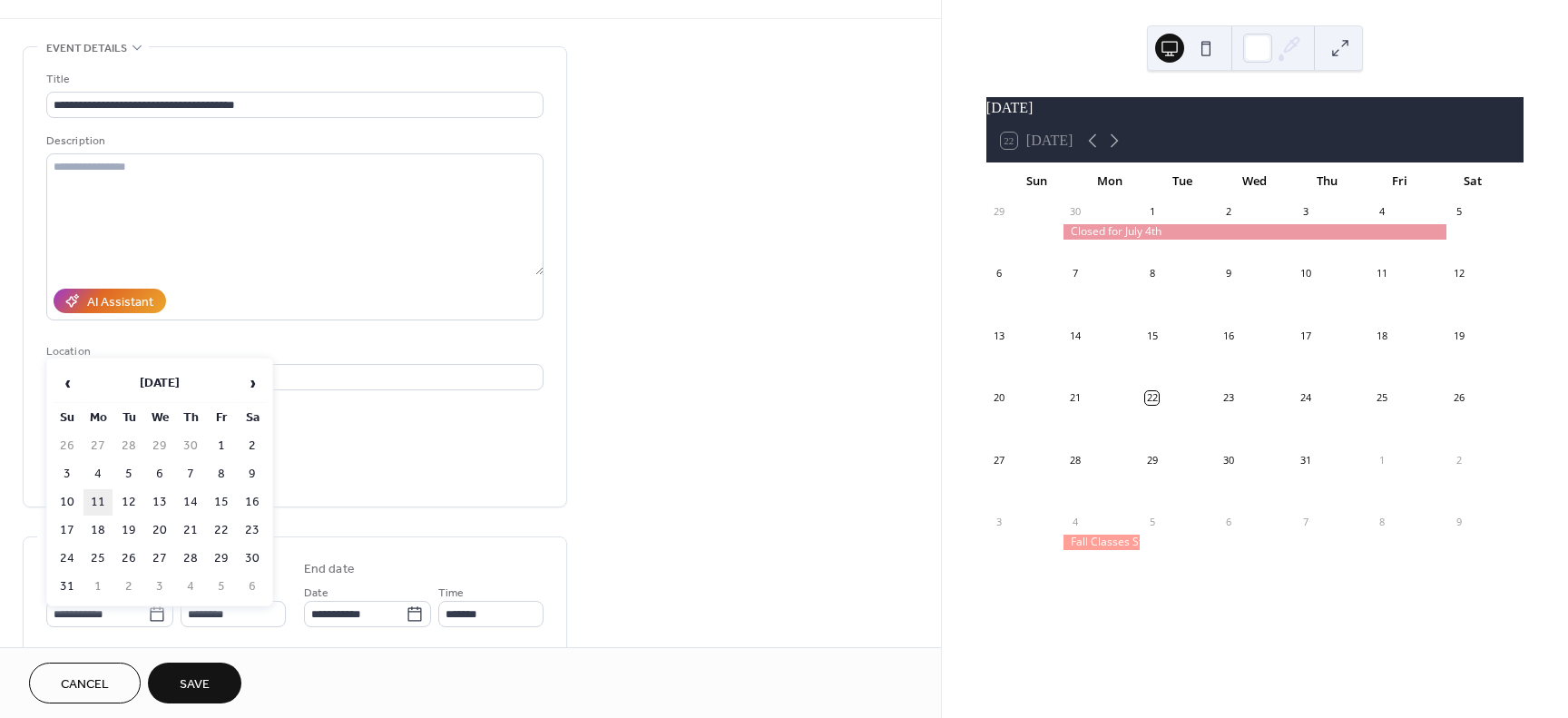 type on "**********" 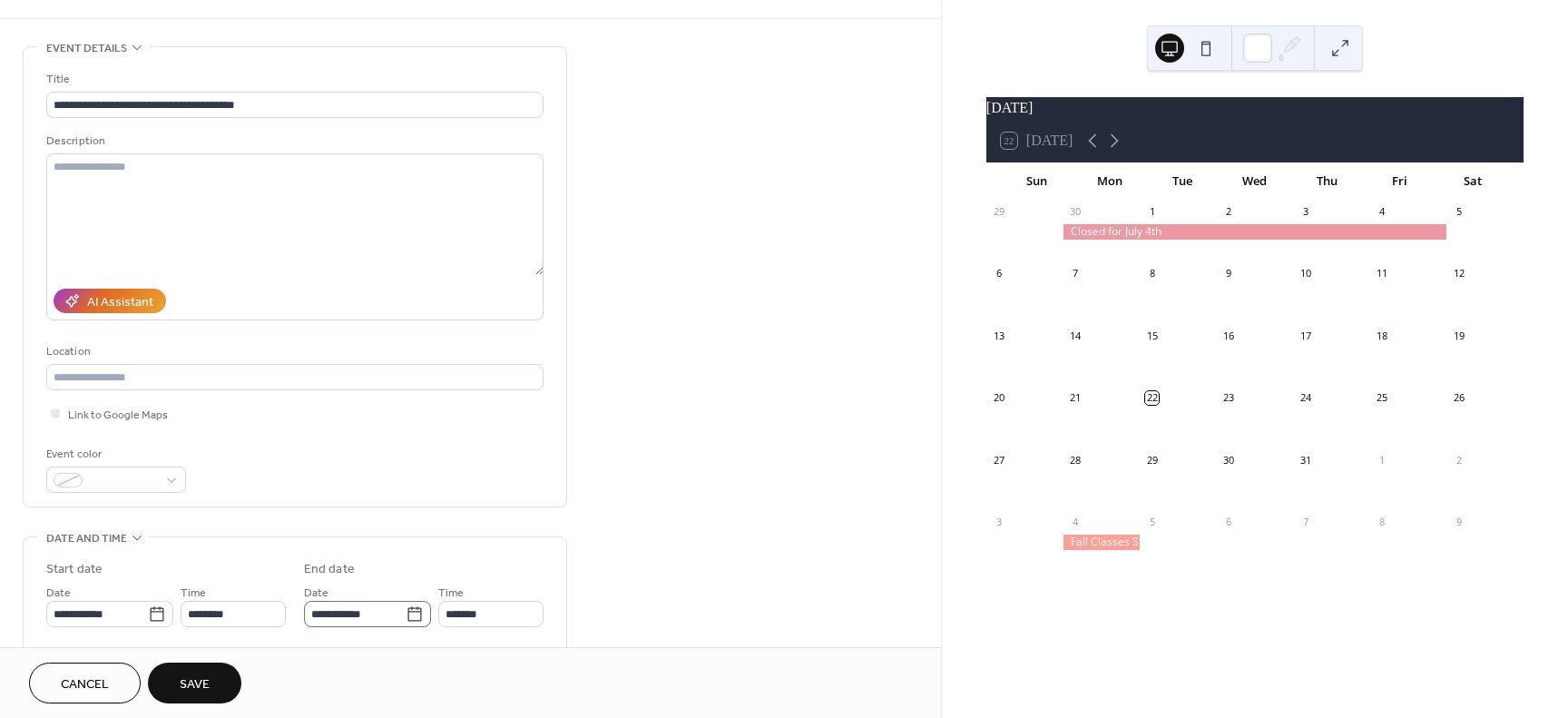 click 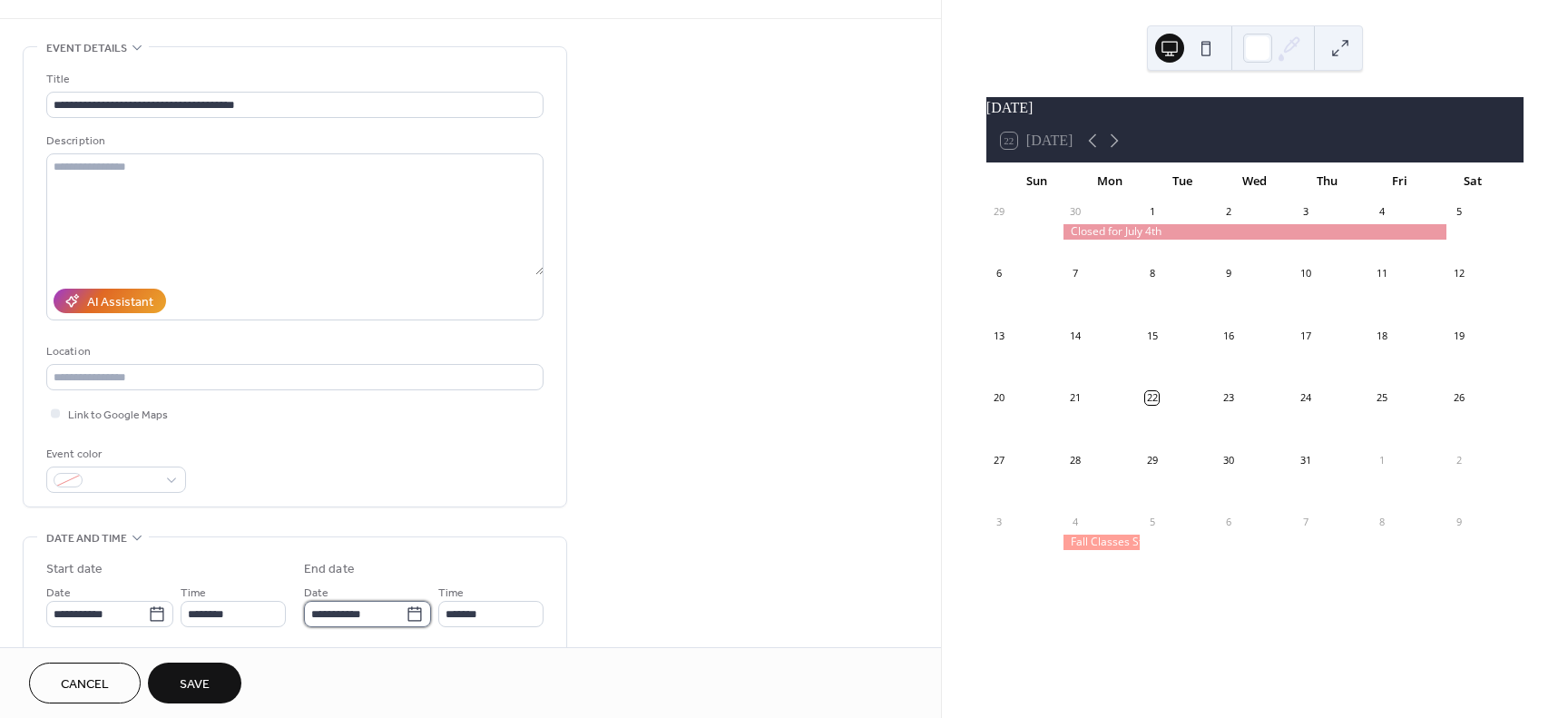 click on "**********" at bounding box center (355, 614) 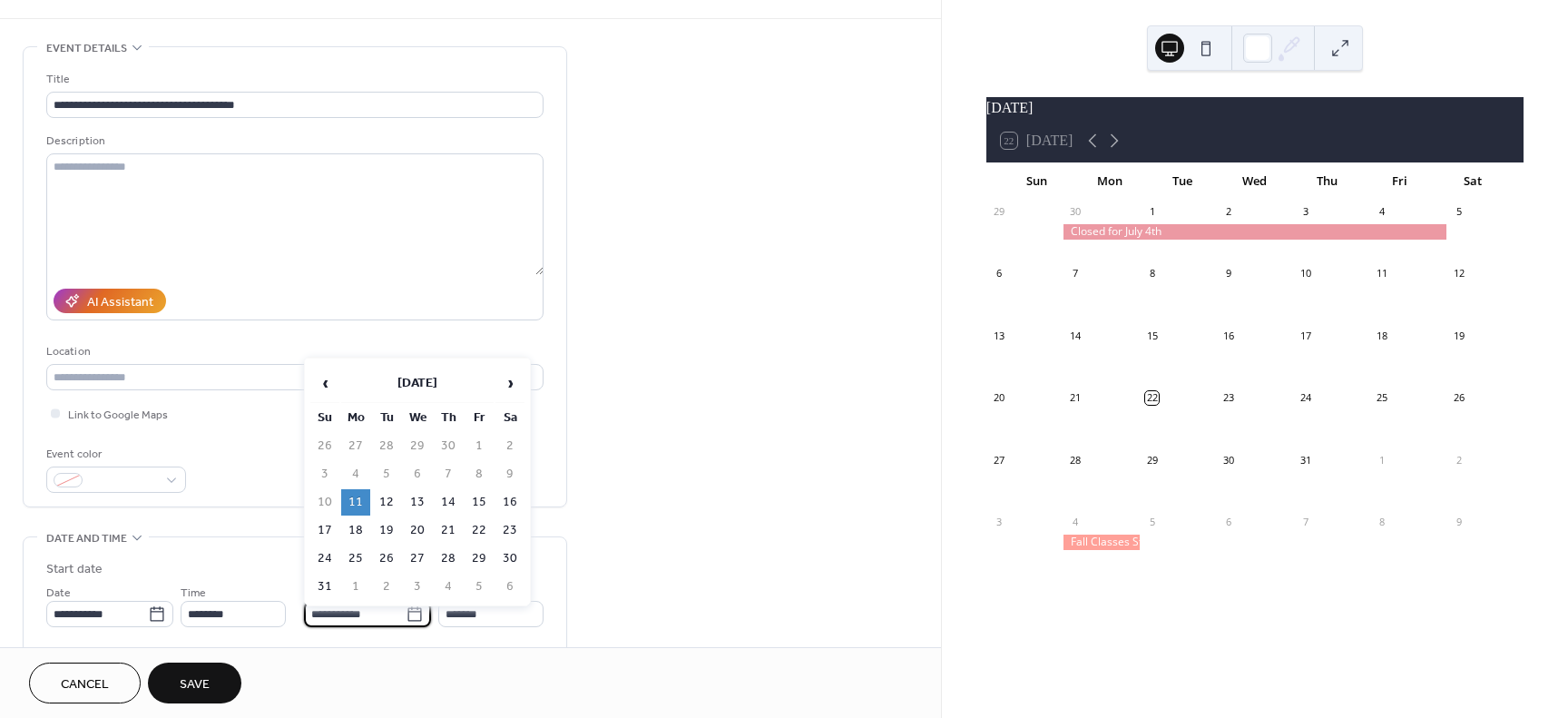 click on "15" at bounding box center (479, 502) 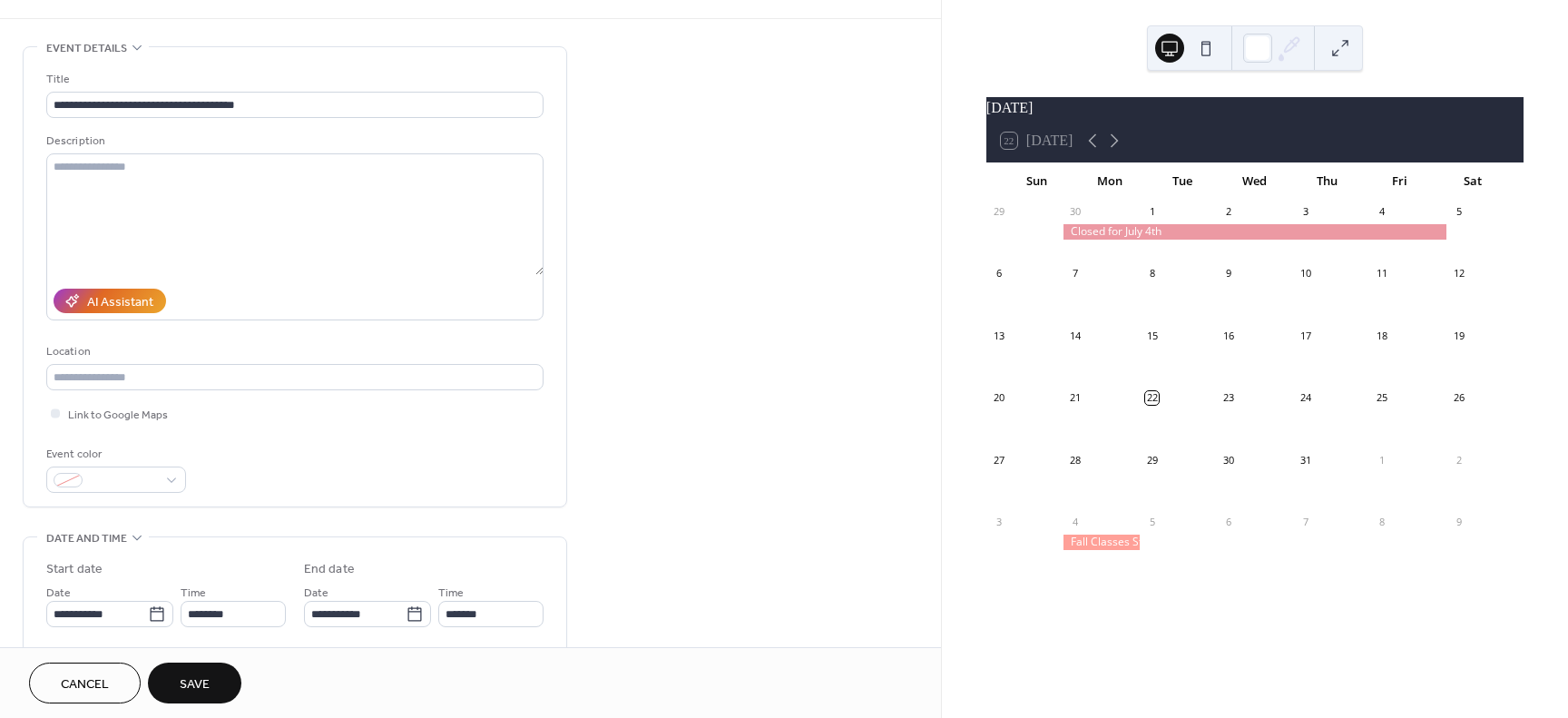 type on "**********" 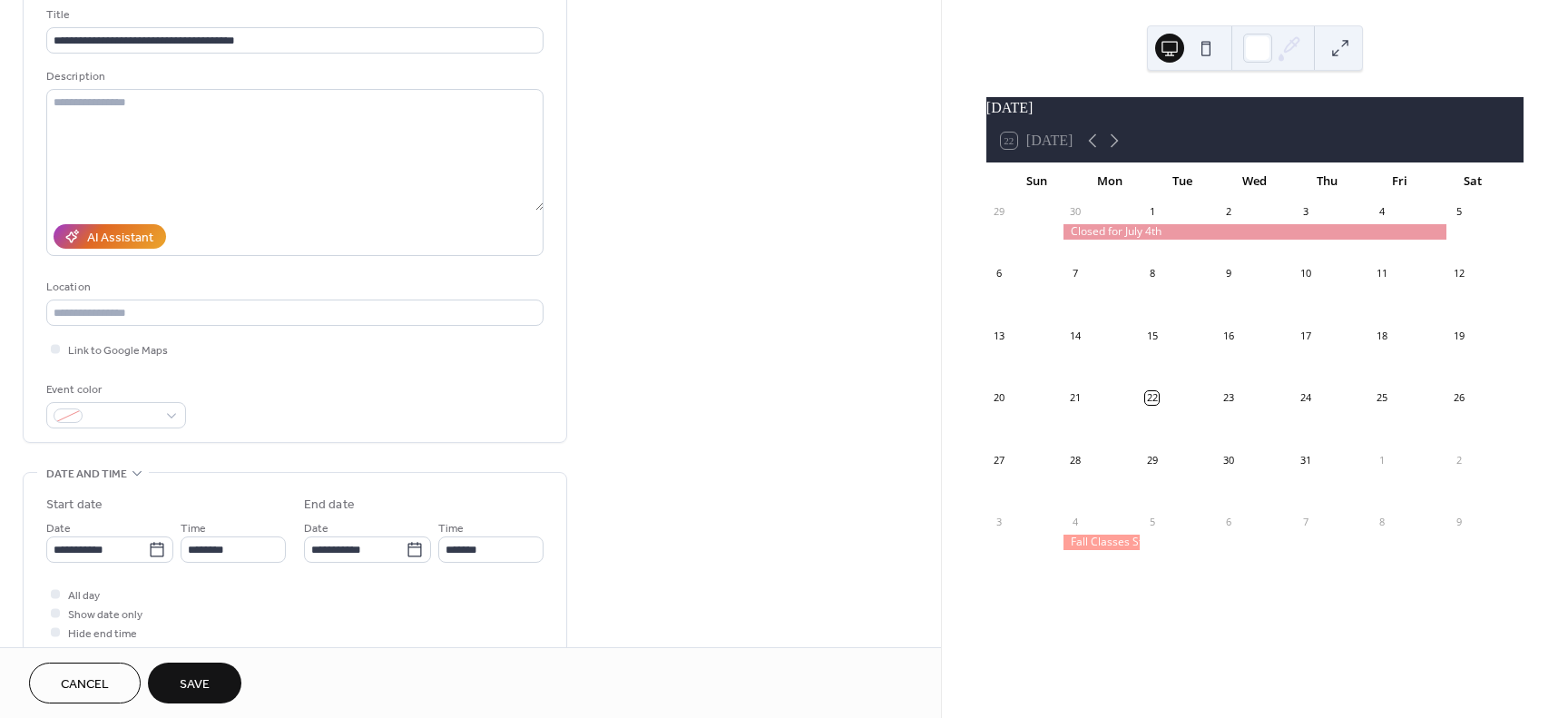 scroll, scrollTop: 163, scrollLeft: 0, axis: vertical 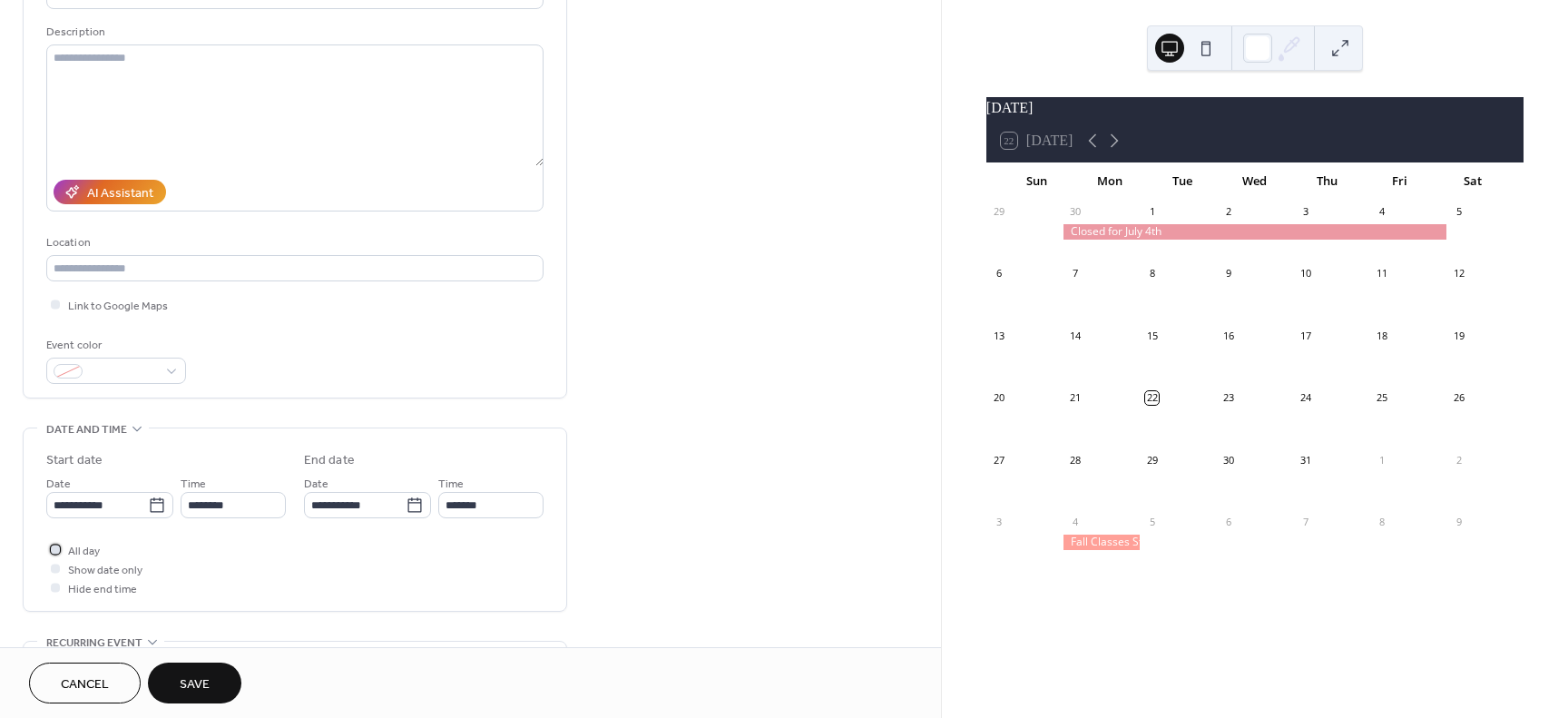 click at bounding box center [55, 549] 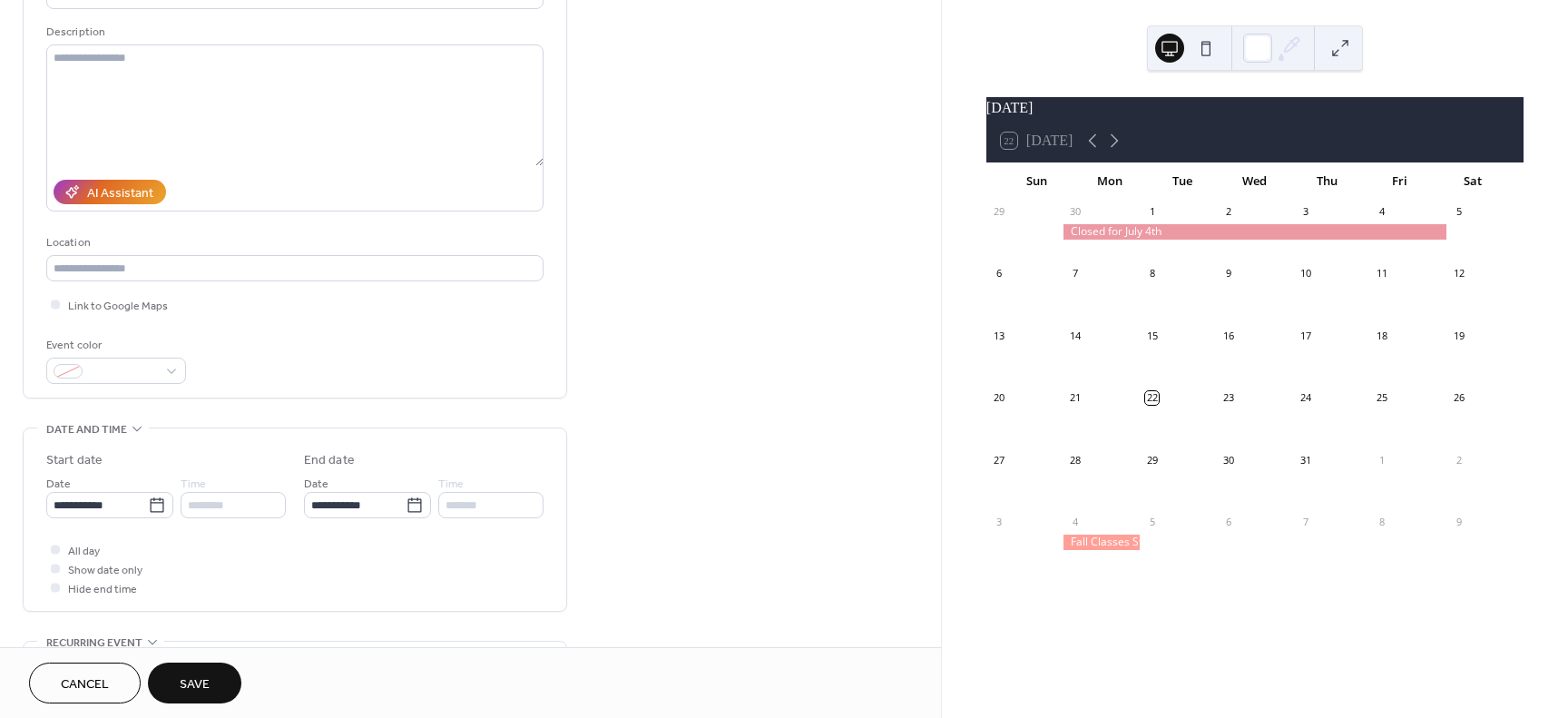 click on "Save" at bounding box center [194, 684] 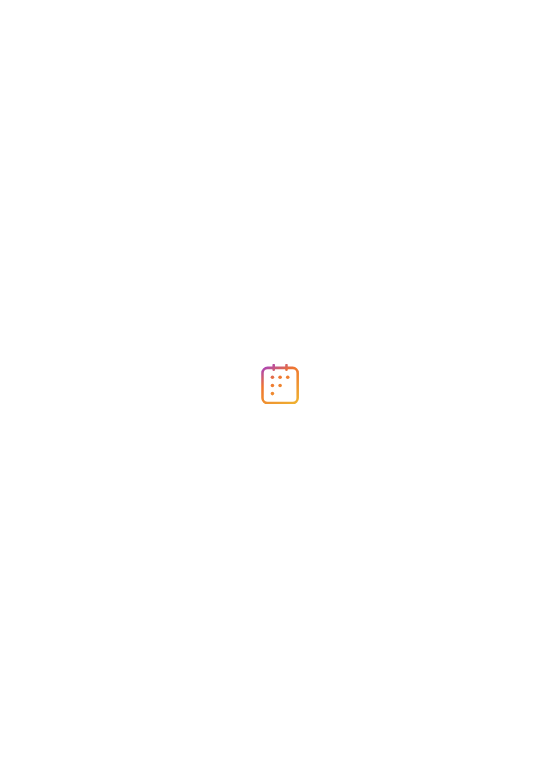 scroll, scrollTop: 0, scrollLeft: 0, axis: both 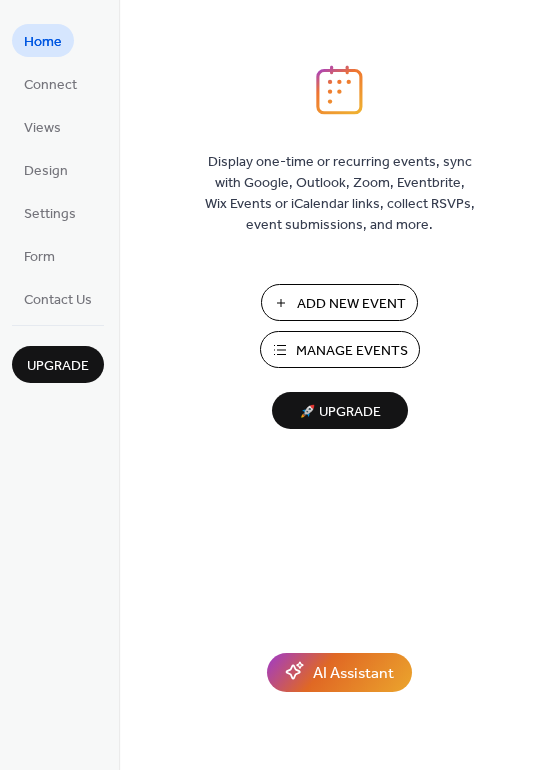 click on "Manage Events" at bounding box center (352, 351) 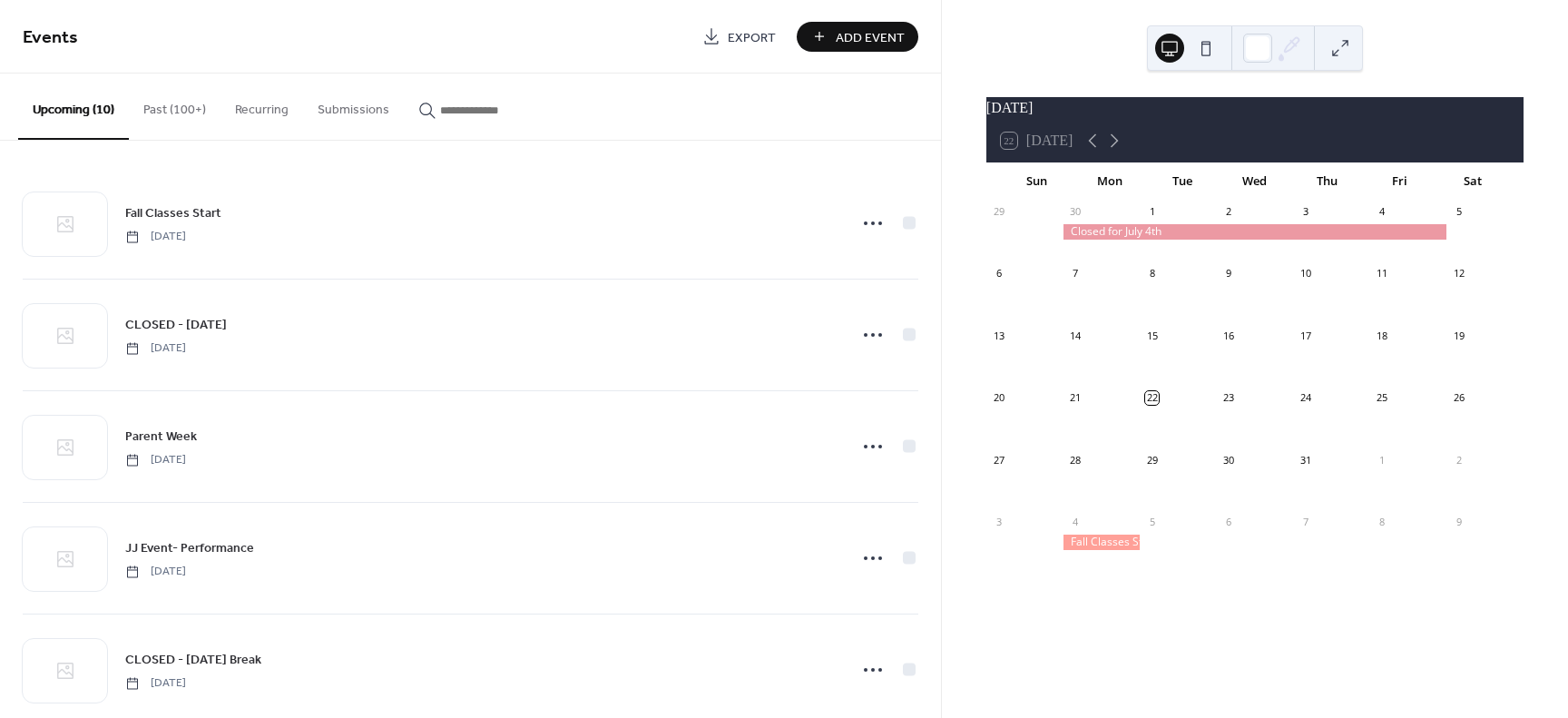 scroll, scrollTop: 0, scrollLeft: 0, axis: both 